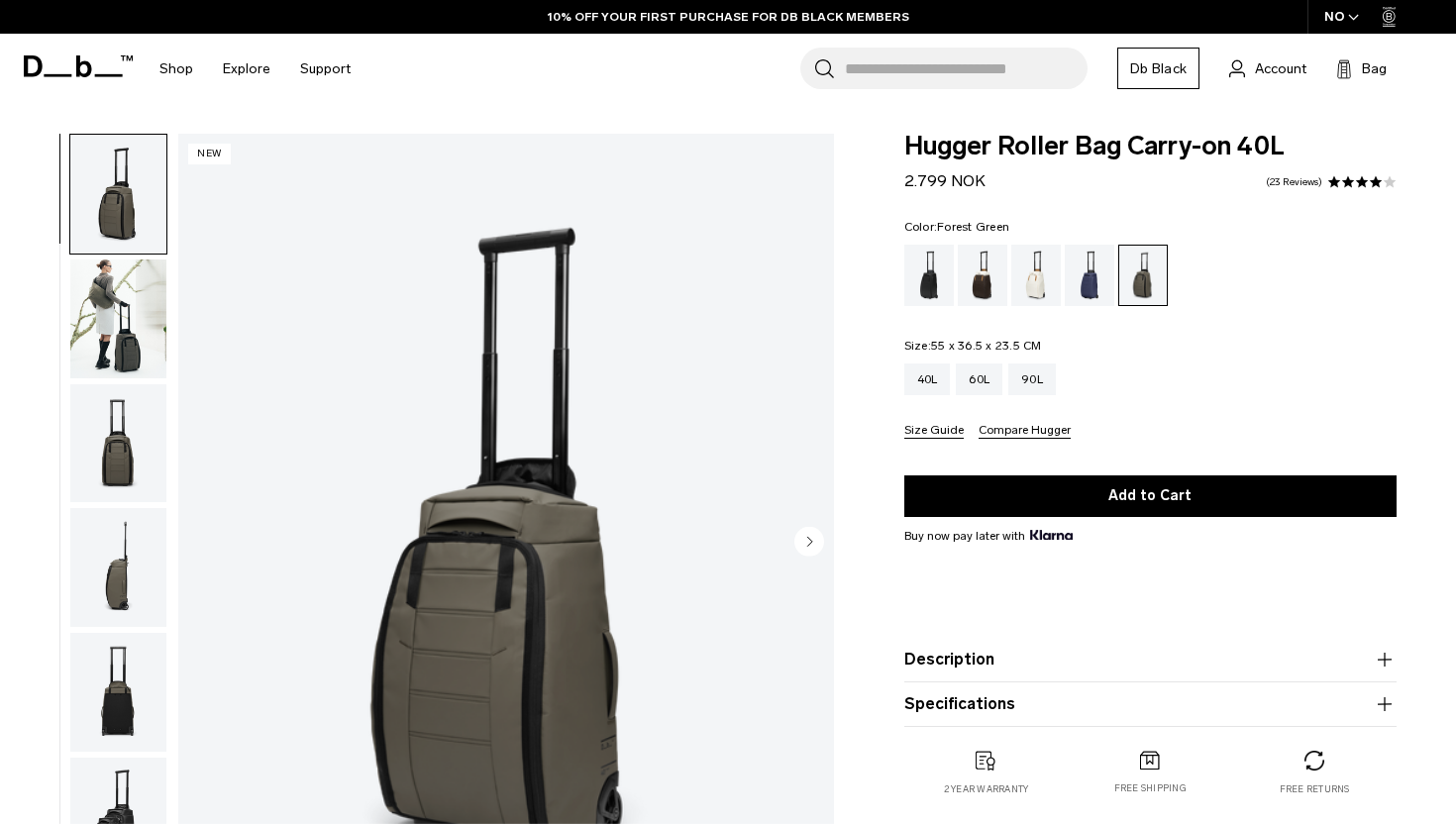 scroll, scrollTop: 0, scrollLeft: 0, axis: both 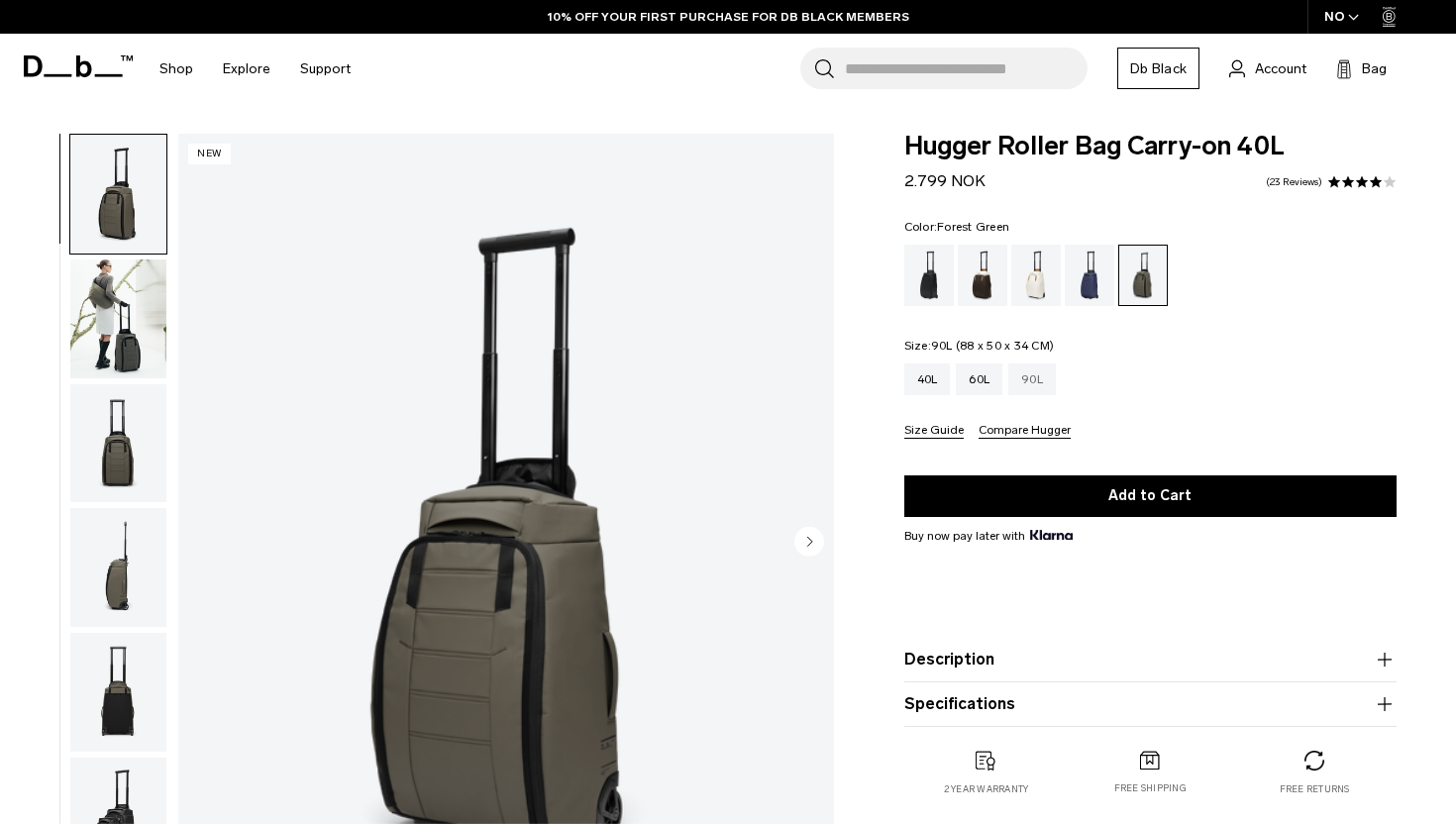 click on "90L" at bounding box center (1032, 379) 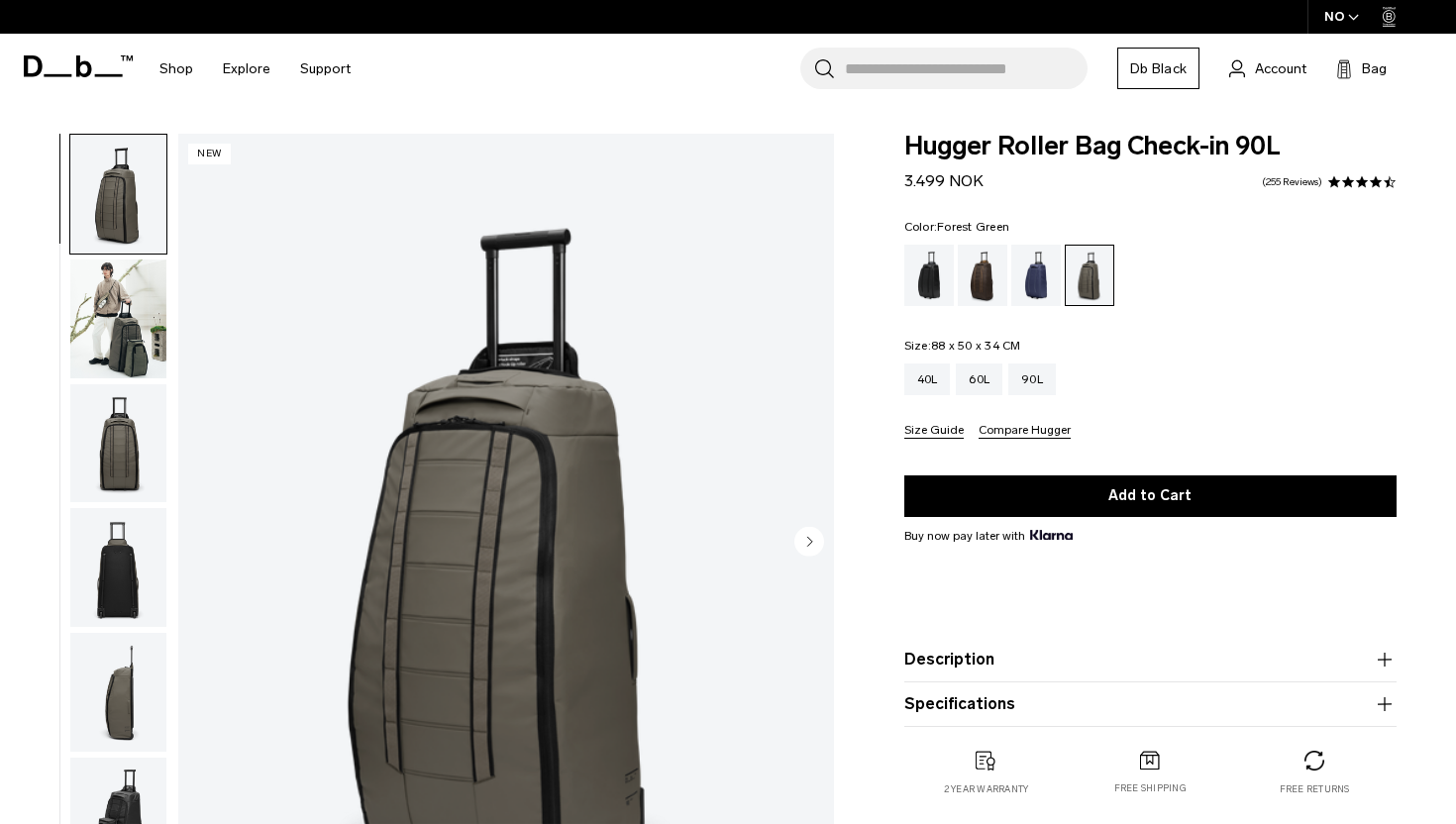 scroll, scrollTop: 0, scrollLeft: 0, axis: both 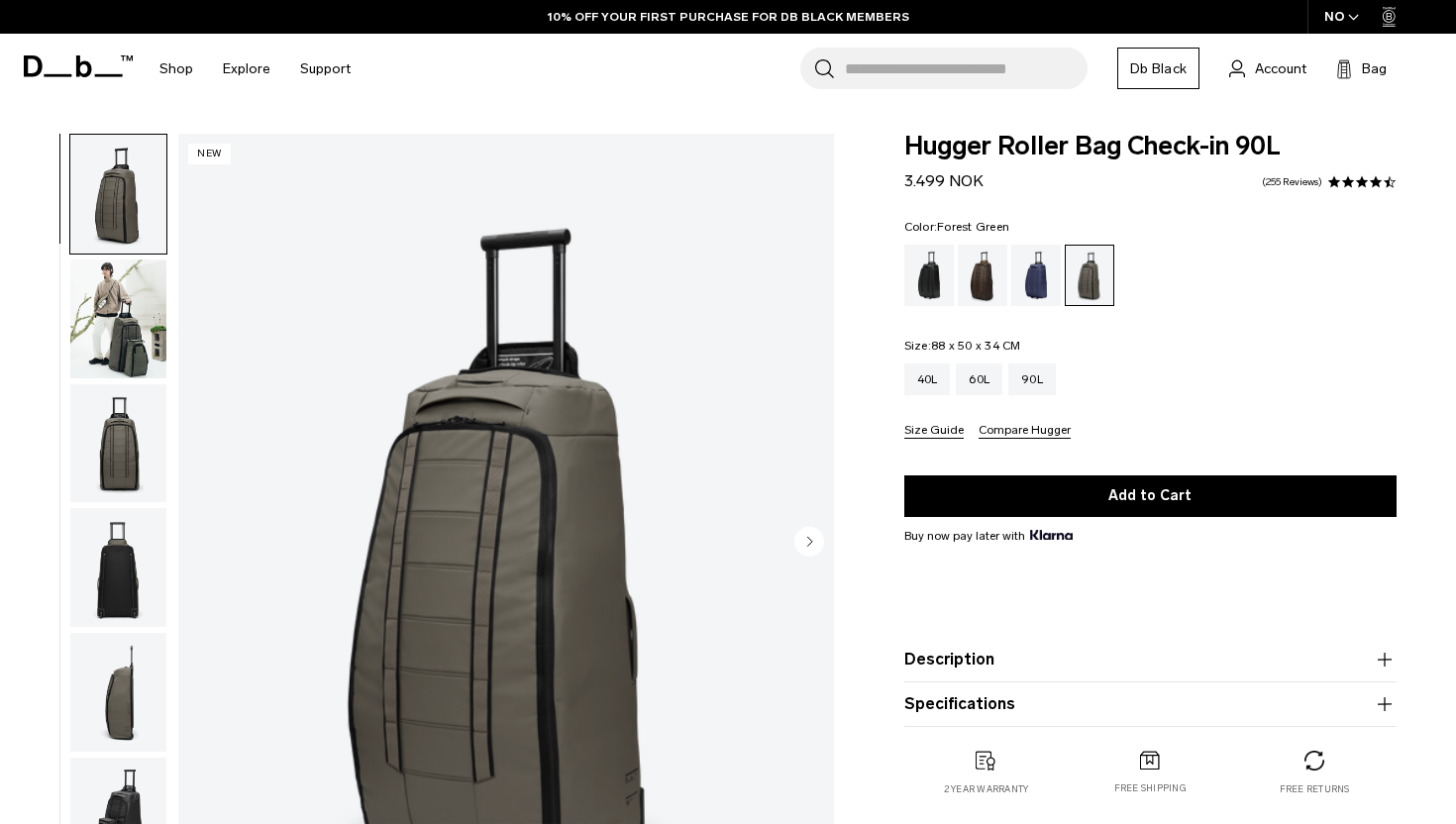 click at bounding box center [118, 319] 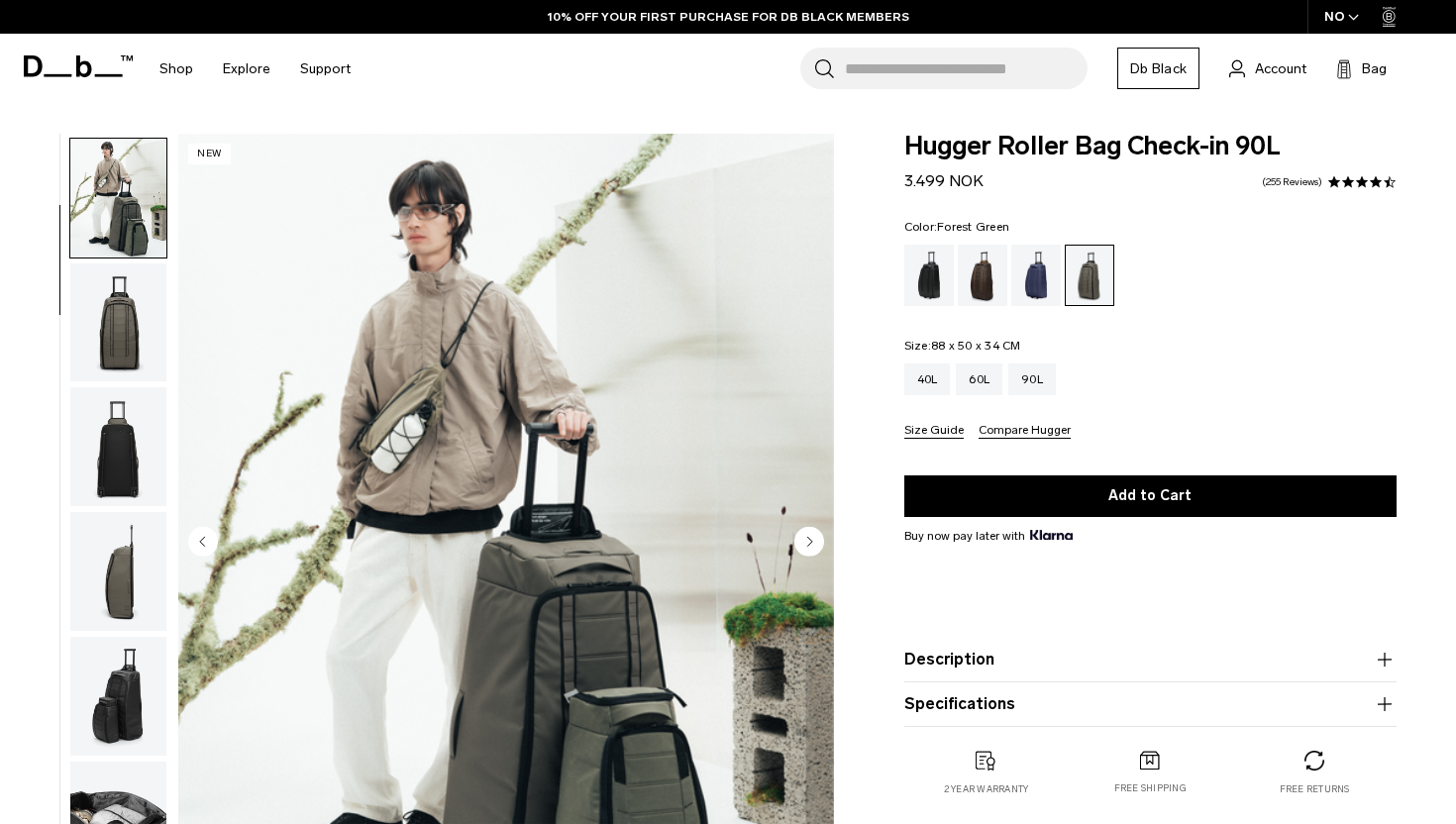 scroll, scrollTop: 125, scrollLeft: 0, axis: vertical 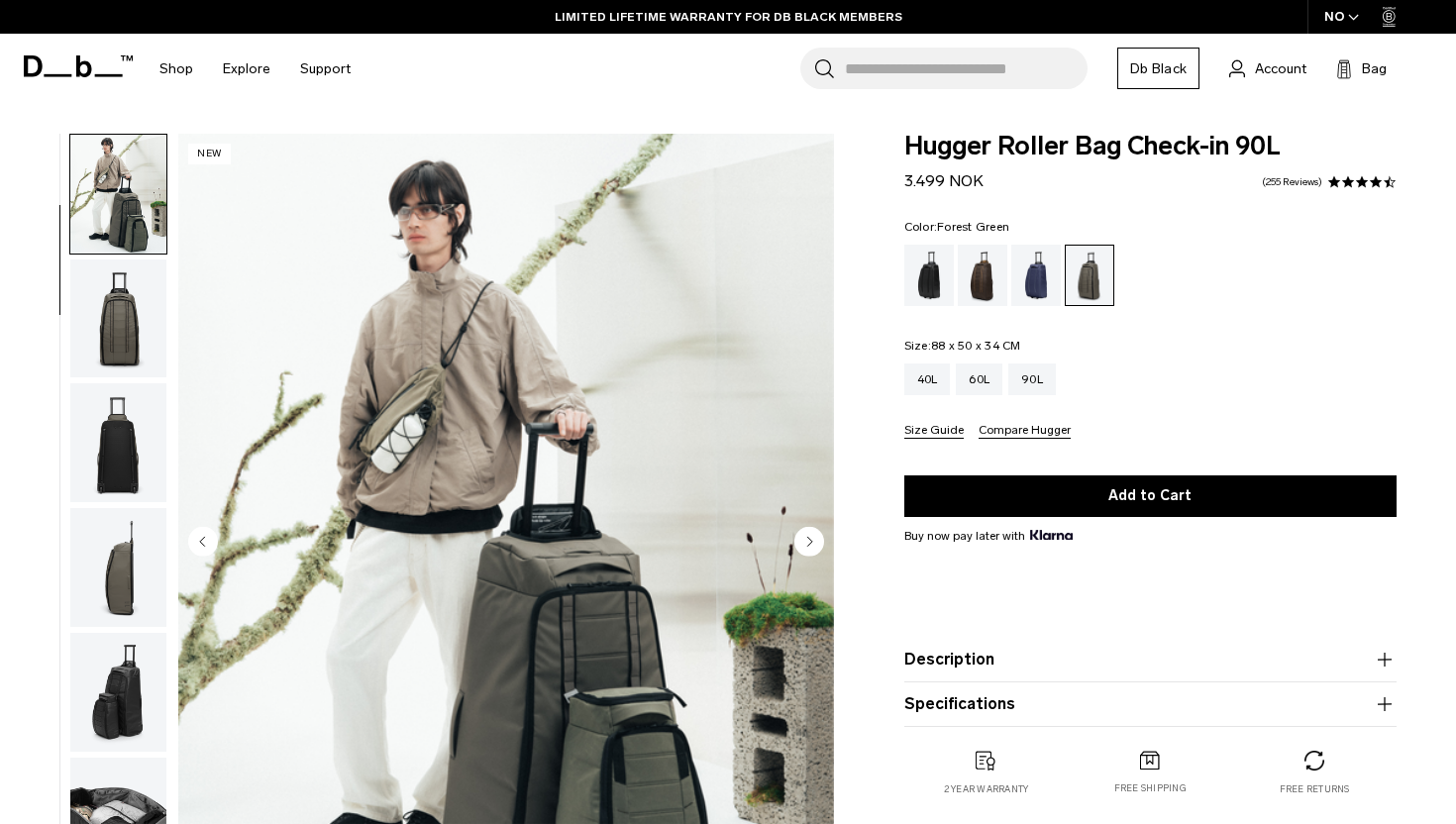 click at bounding box center [118, 319] 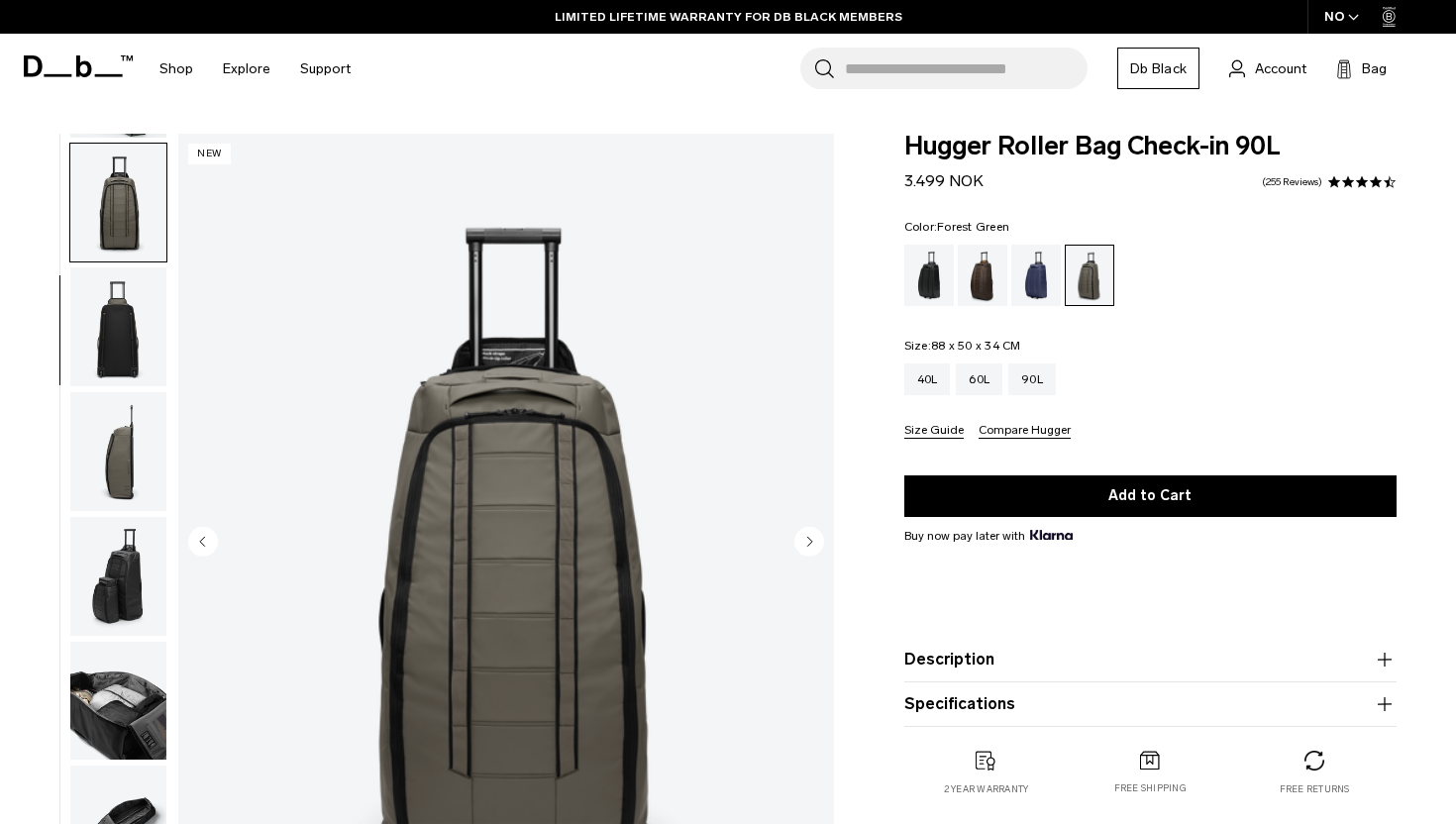 scroll, scrollTop: 250, scrollLeft: 0, axis: vertical 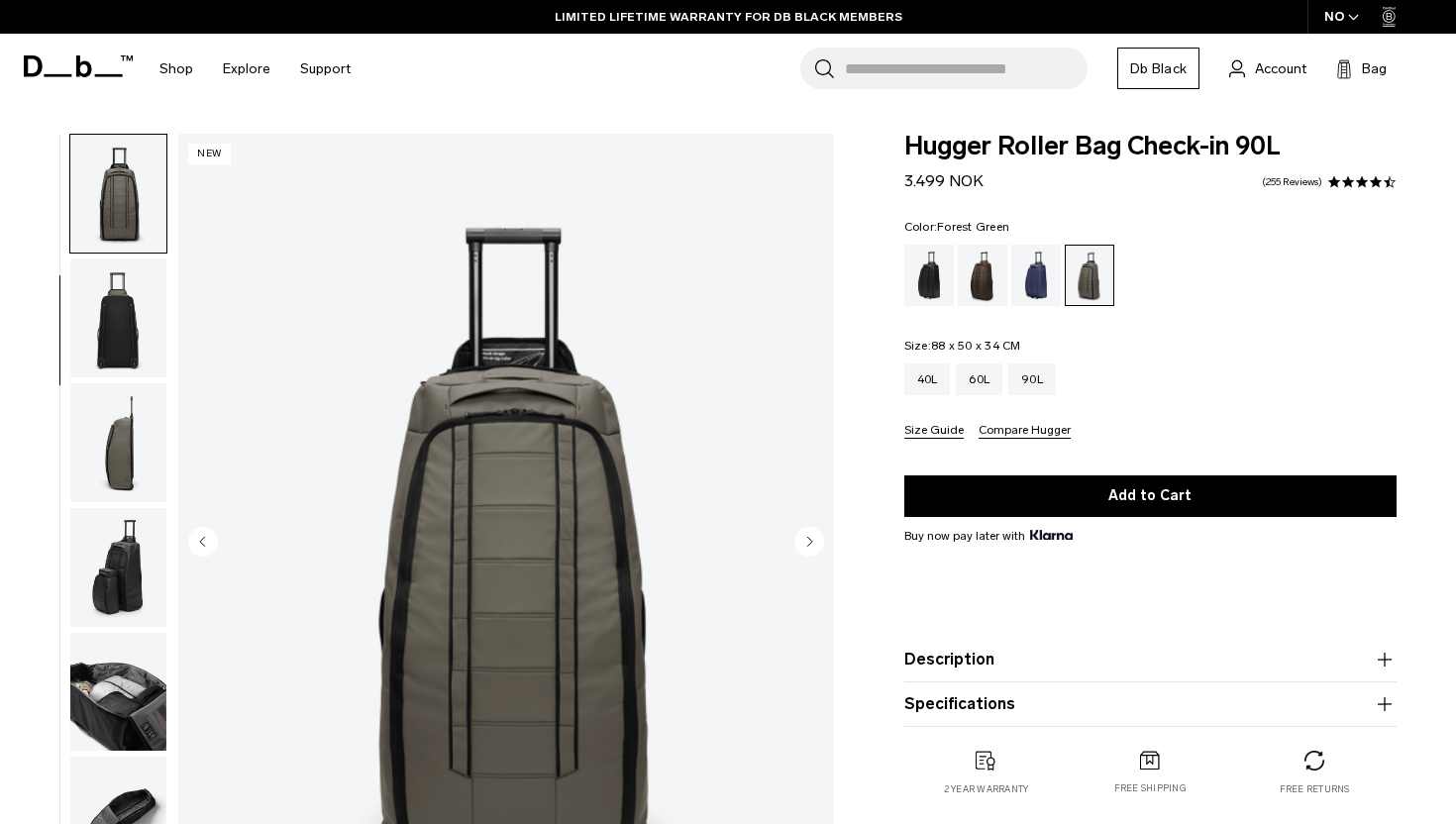 click at bounding box center (118, 318) 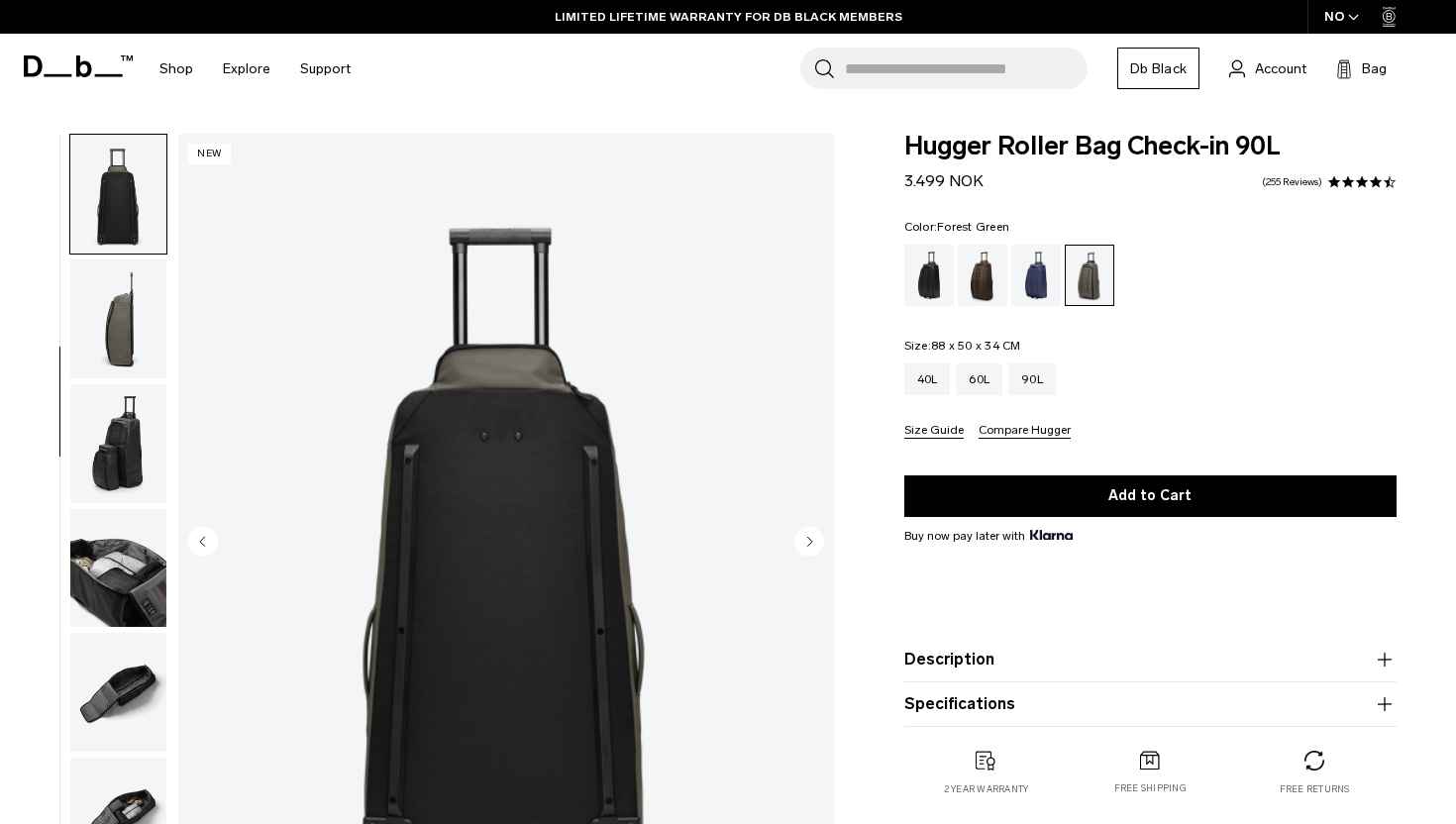 click at bounding box center [118, 319] 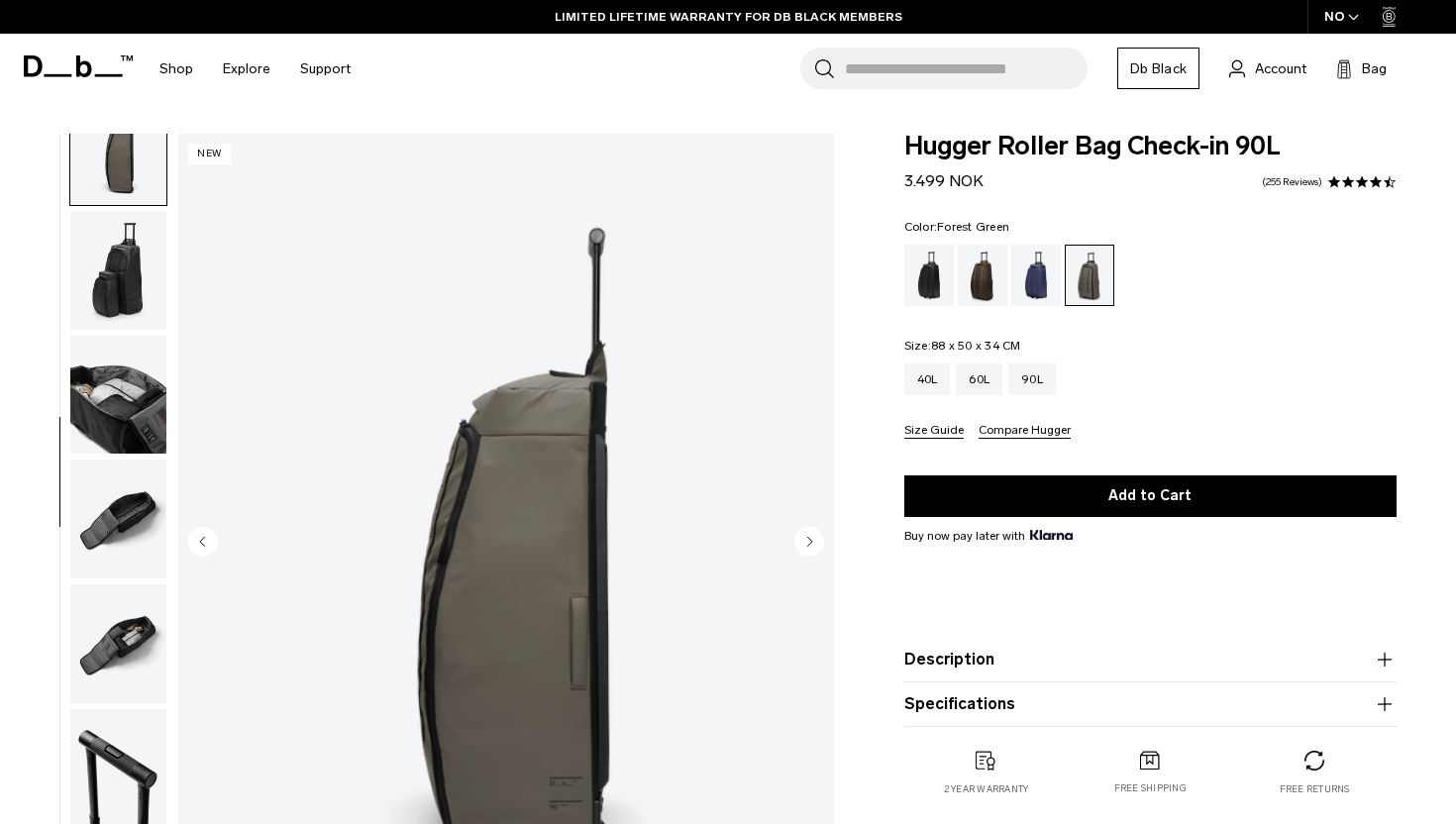 scroll, scrollTop: 544, scrollLeft: 0, axis: vertical 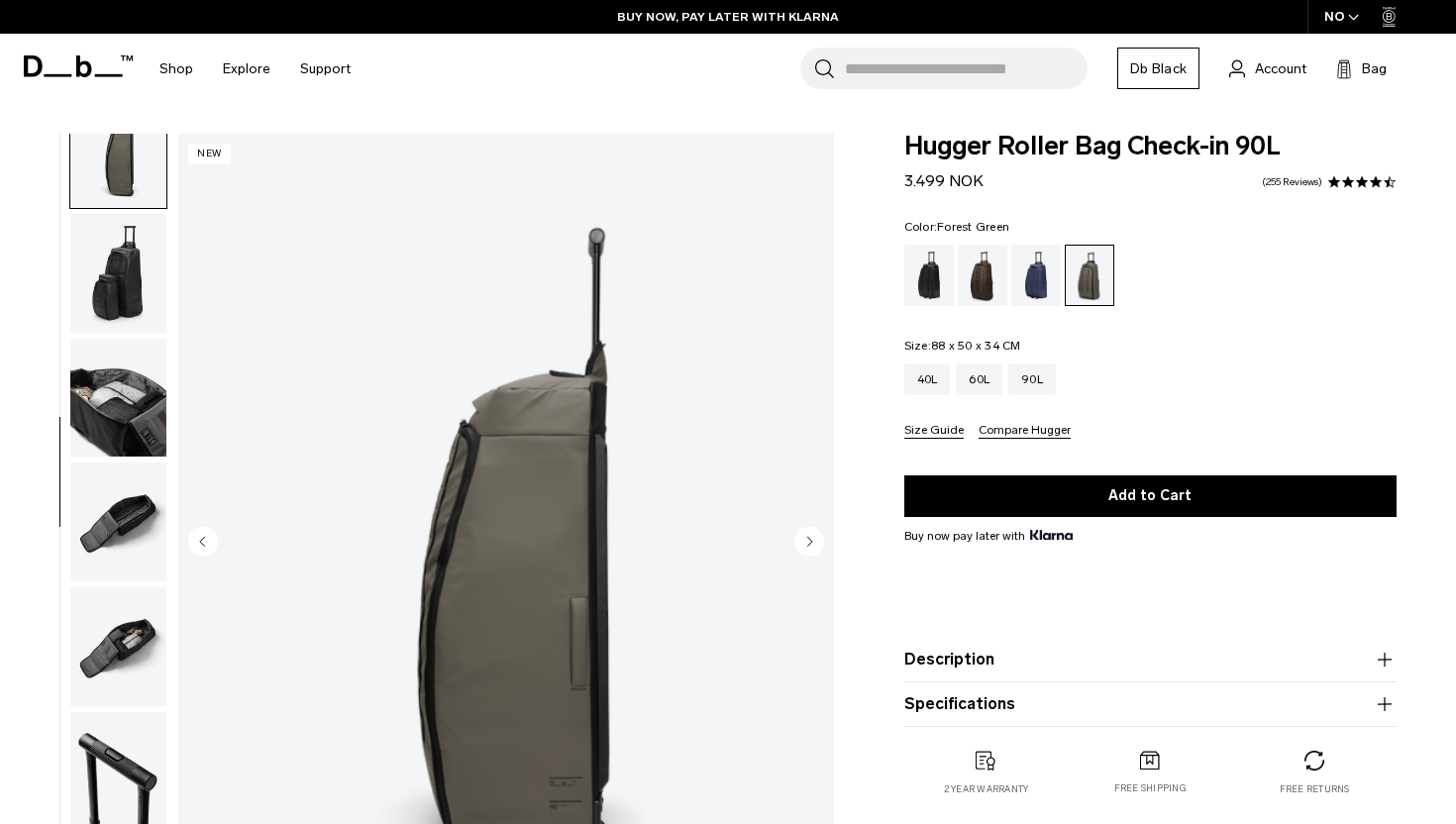 click at bounding box center (118, 398) 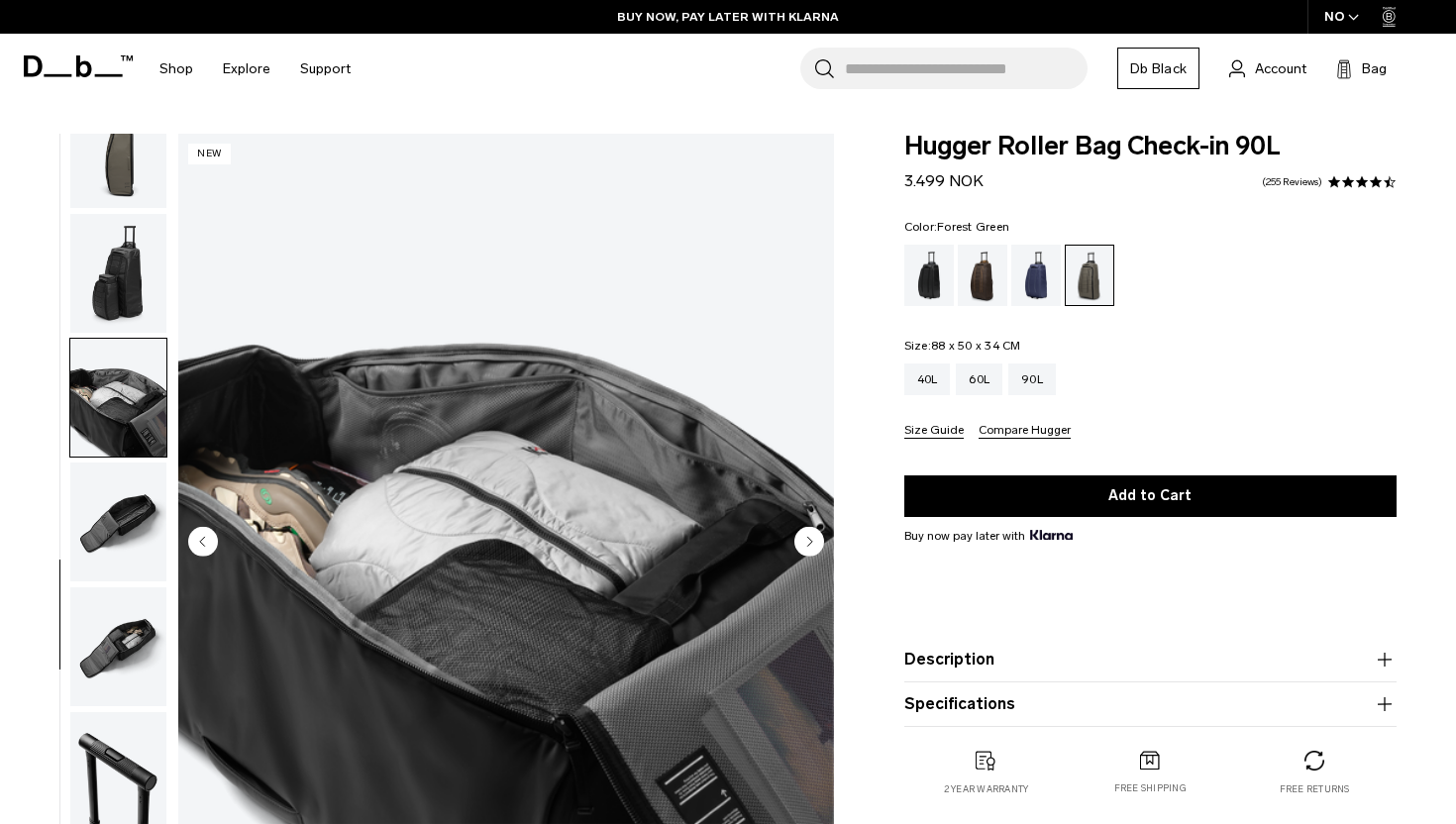 scroll, scrollTop: 547, scrollLeft: 0, axis: vertical 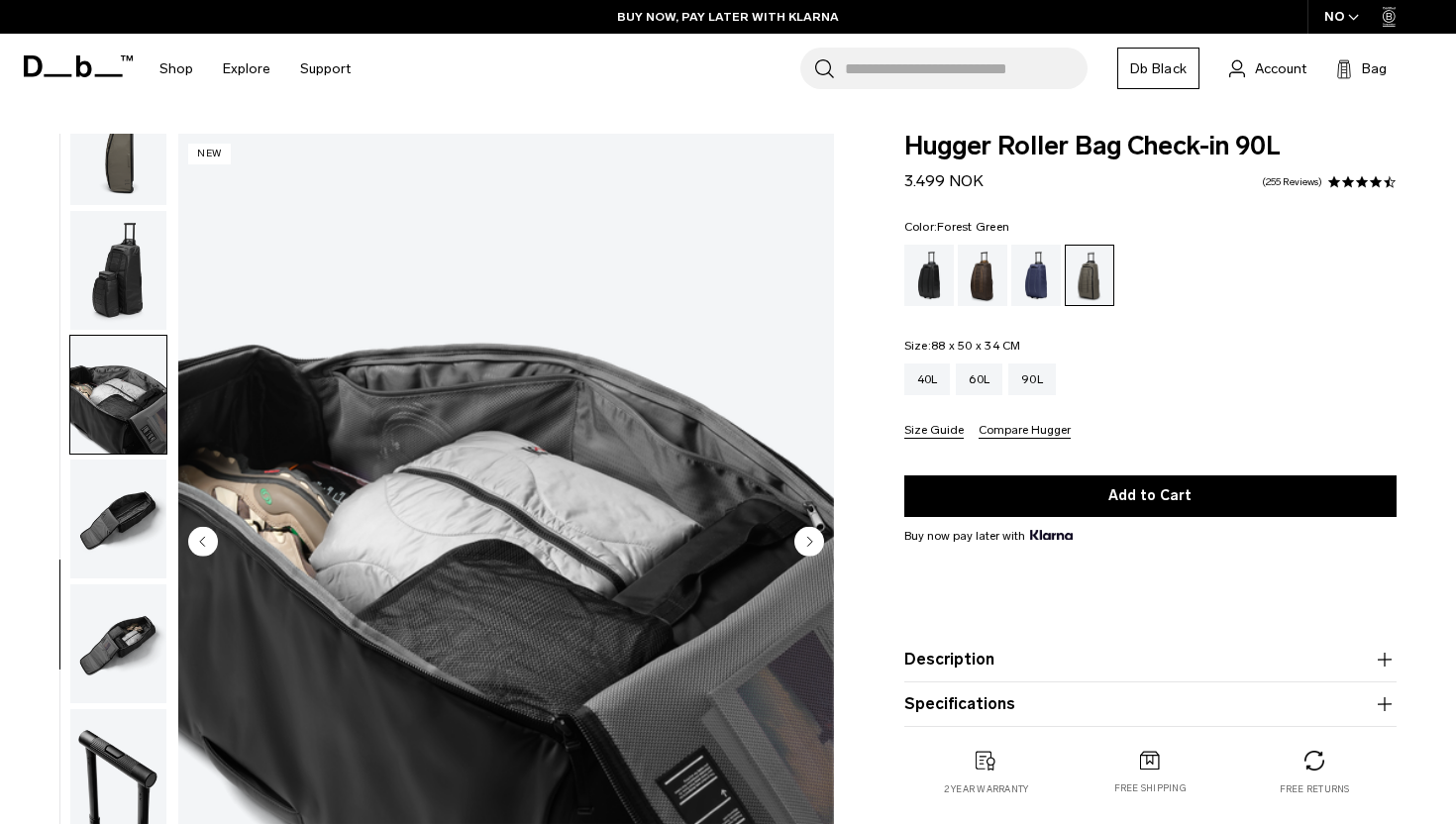 click at bounding box center (118, 519) 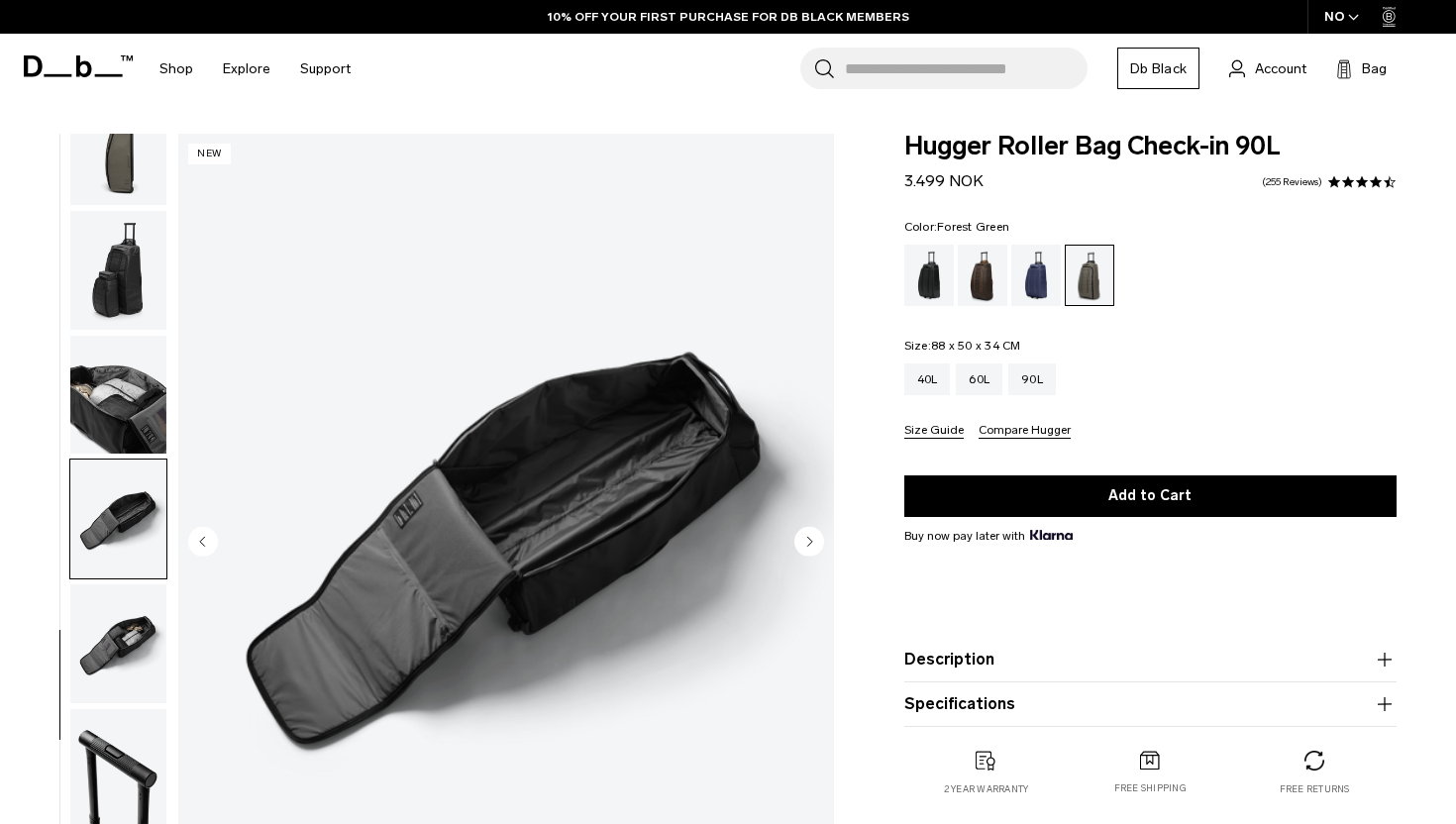scroll, scrollTop: 20, scrollLeft: 0, axis: vertical 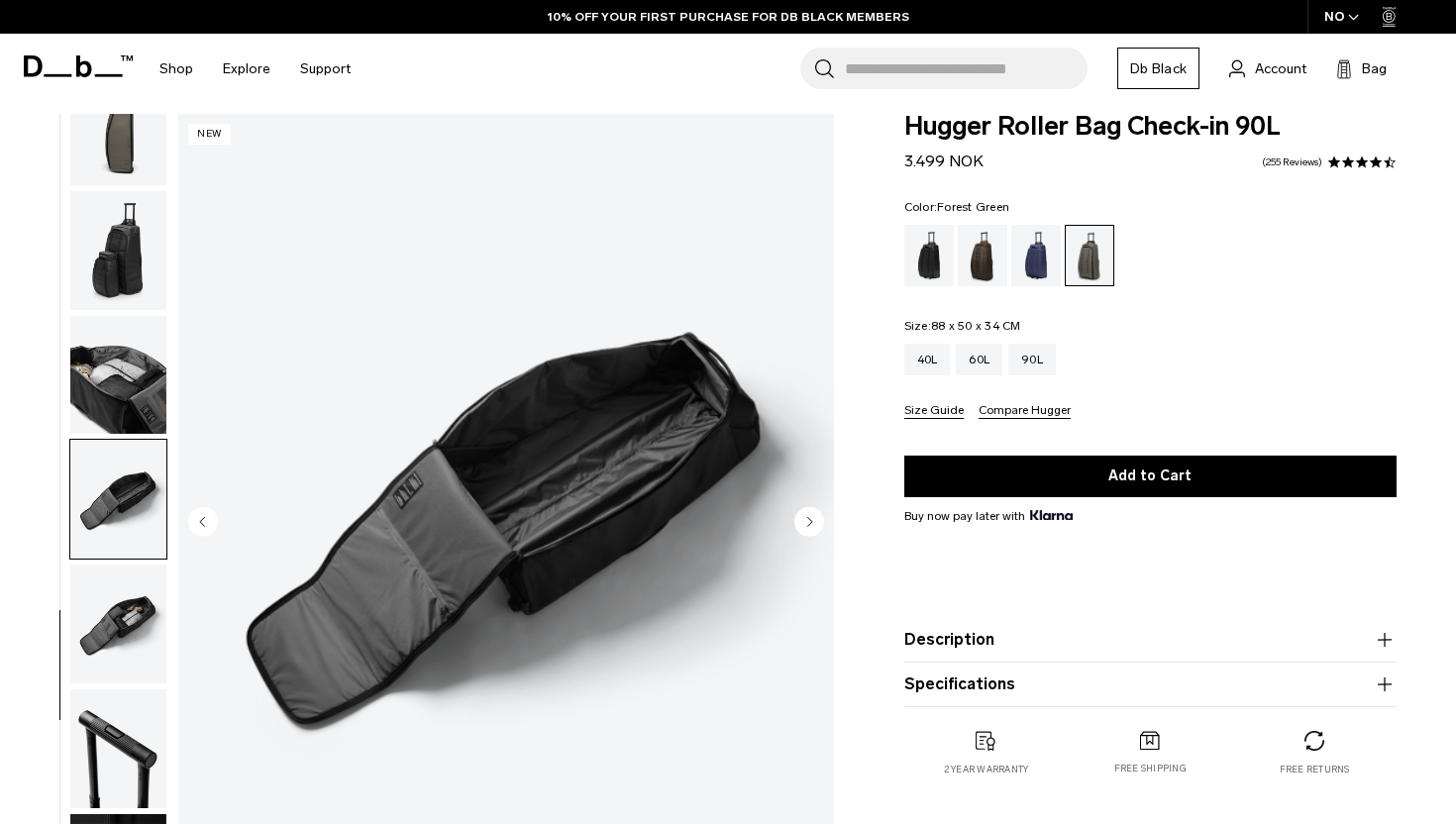 click at bounding box center (118, 624) 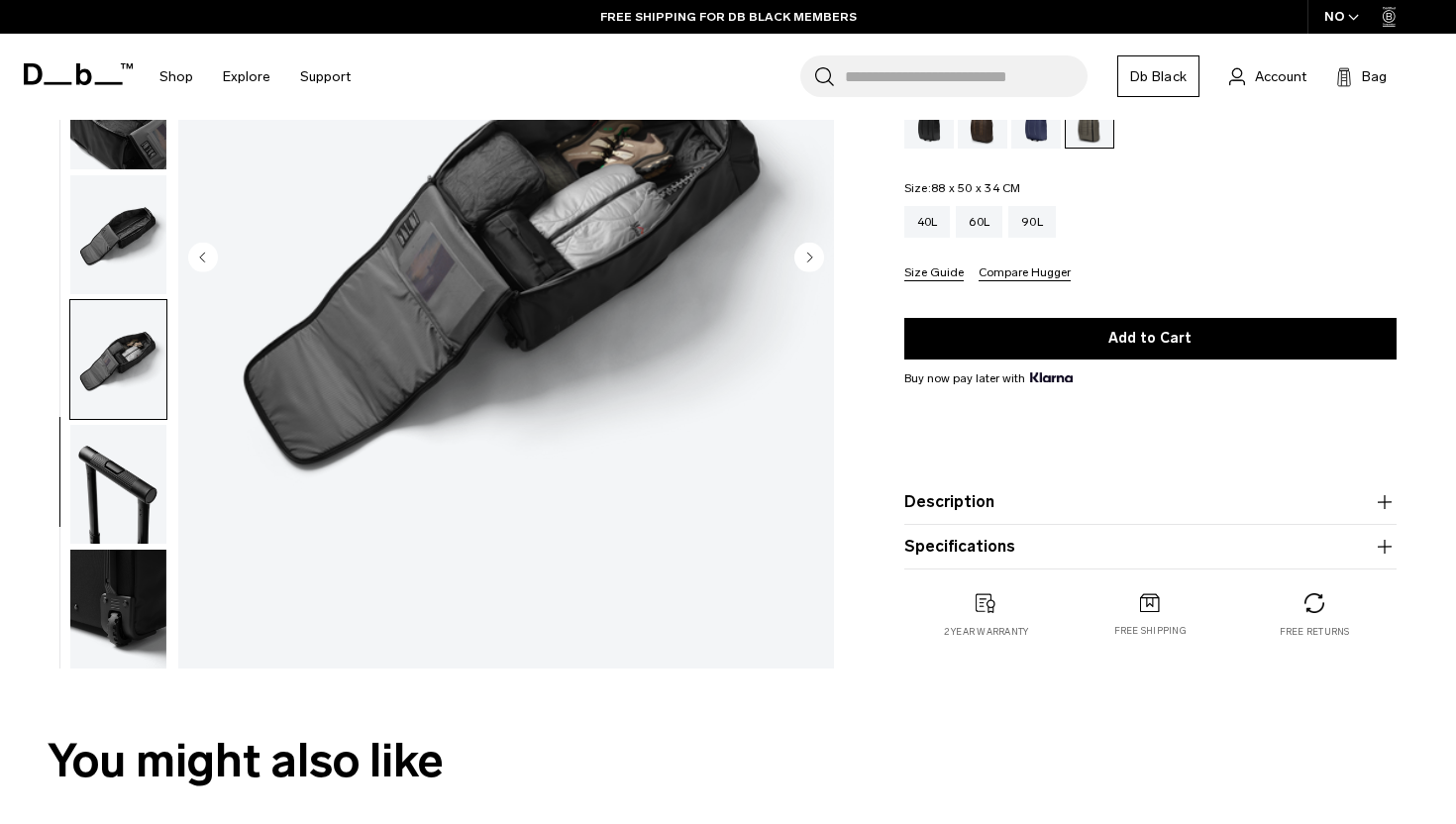 scroll, scrollTop: 306, scrollLeft: 0, axis: vertical 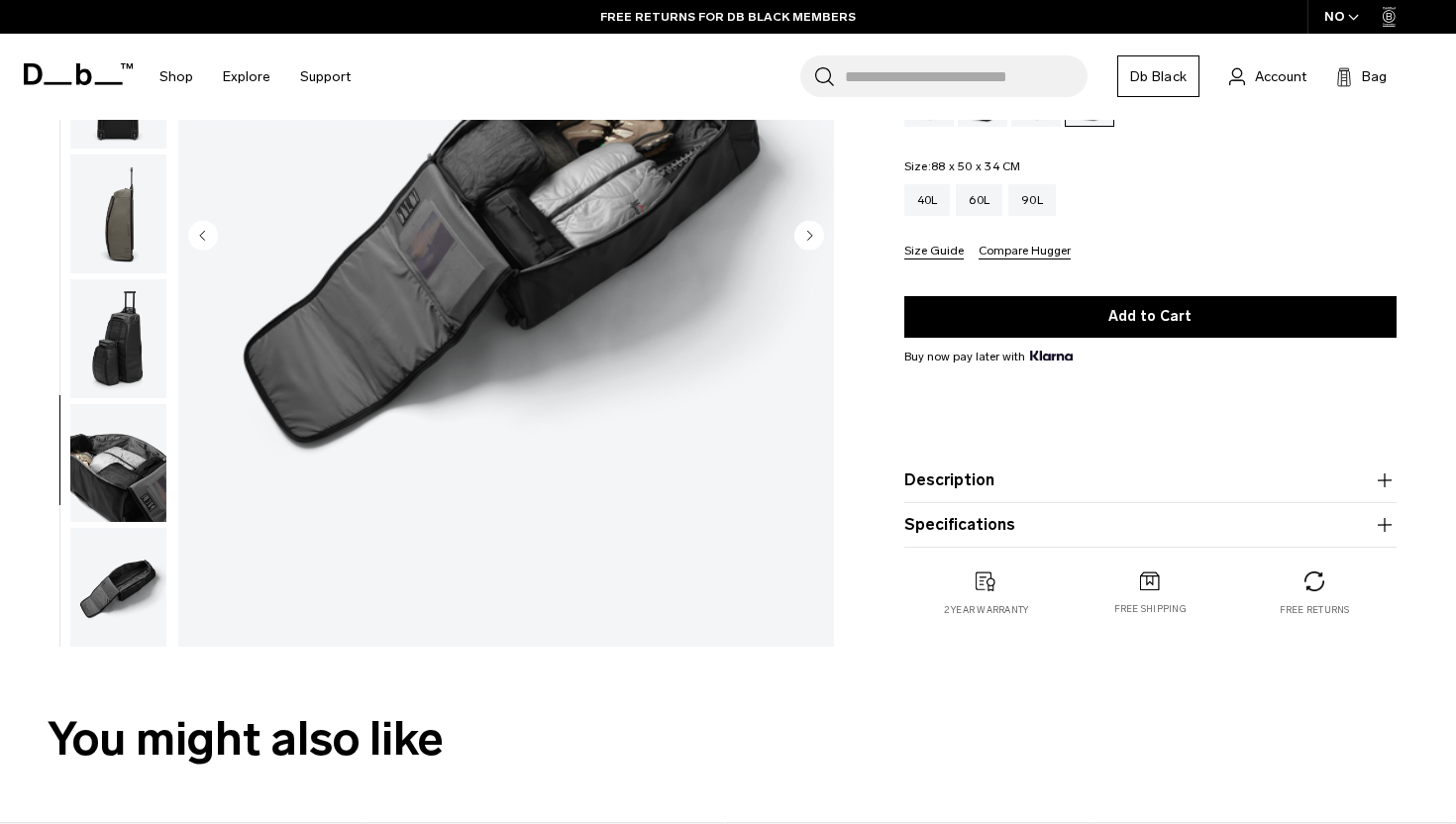 click at bounding box center [118, 587] 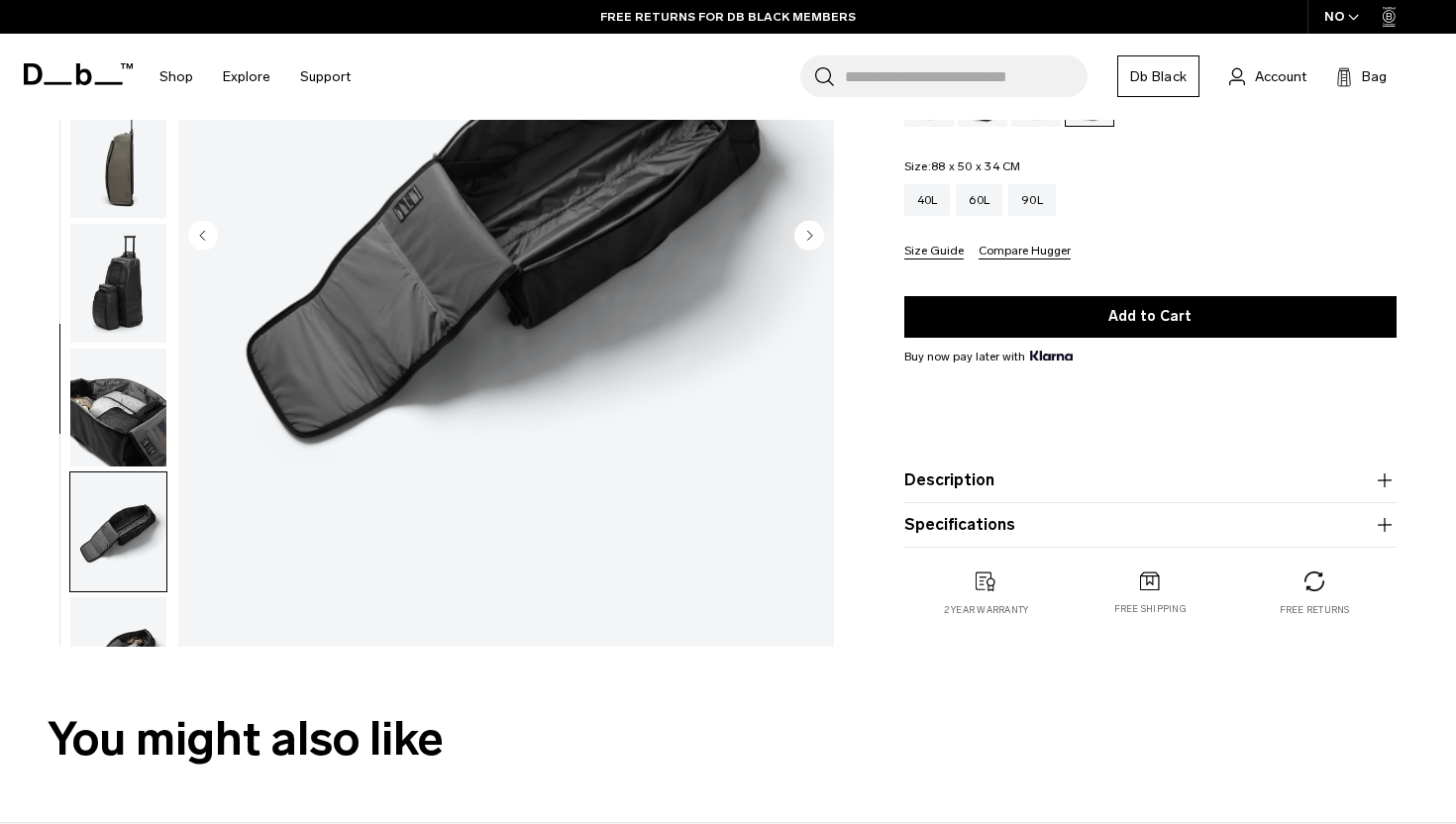 scroll, scrollTop: 215, scrollLeft: 0, axis: vertical 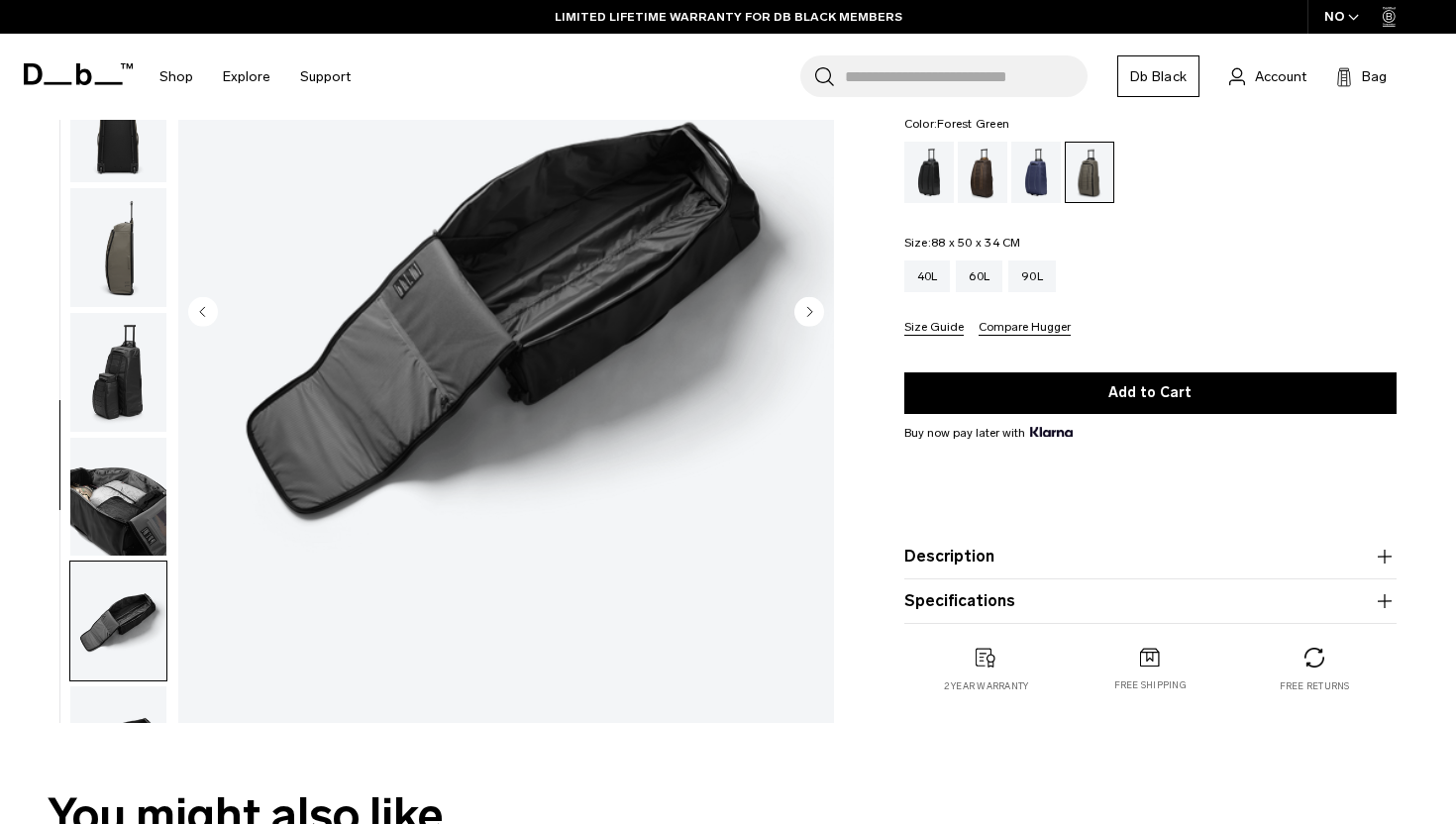 click at bounding box center [118, 497] 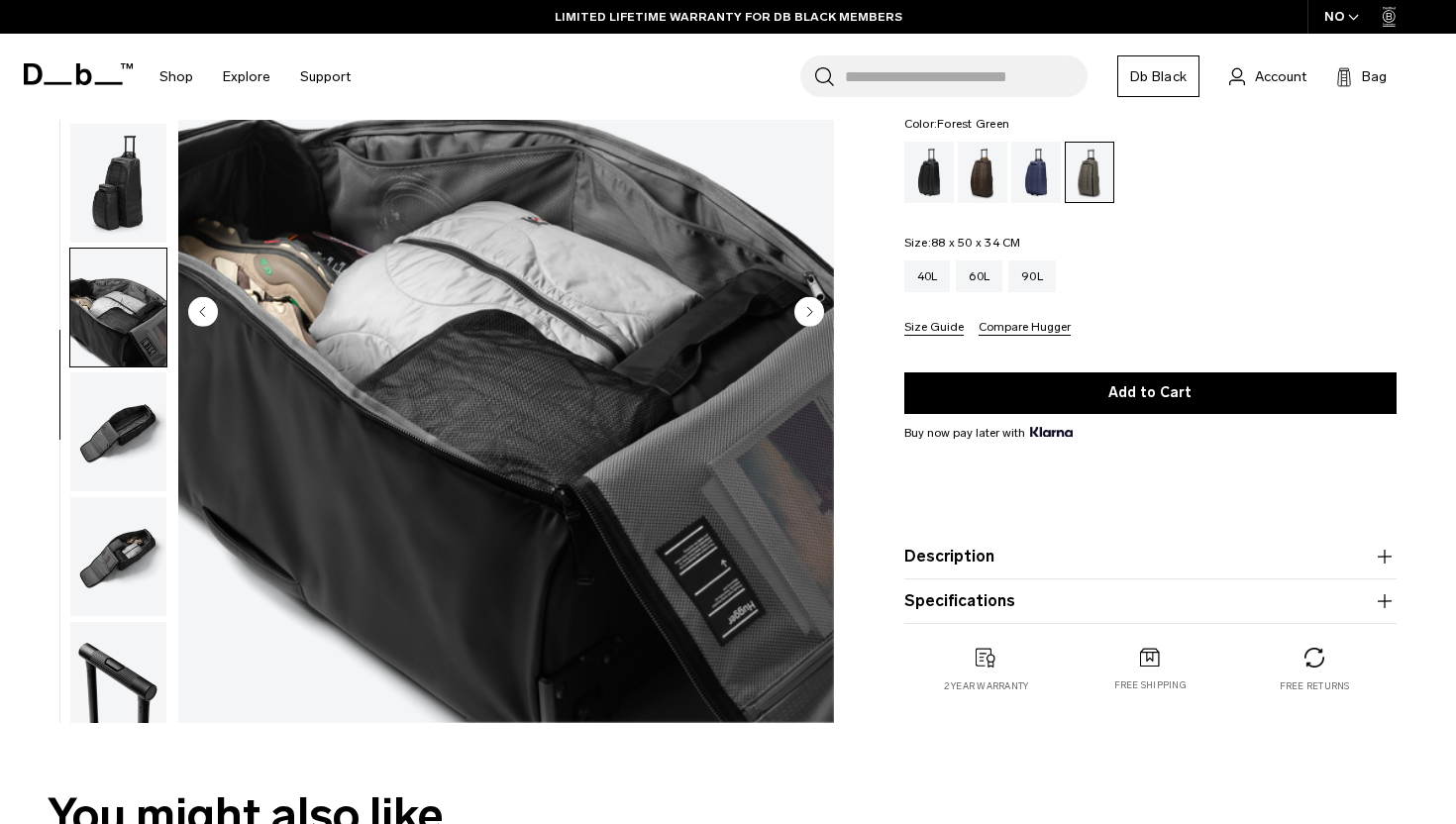 scroll, scrollTop: 547, scrollLeft: 0, axis: vertical 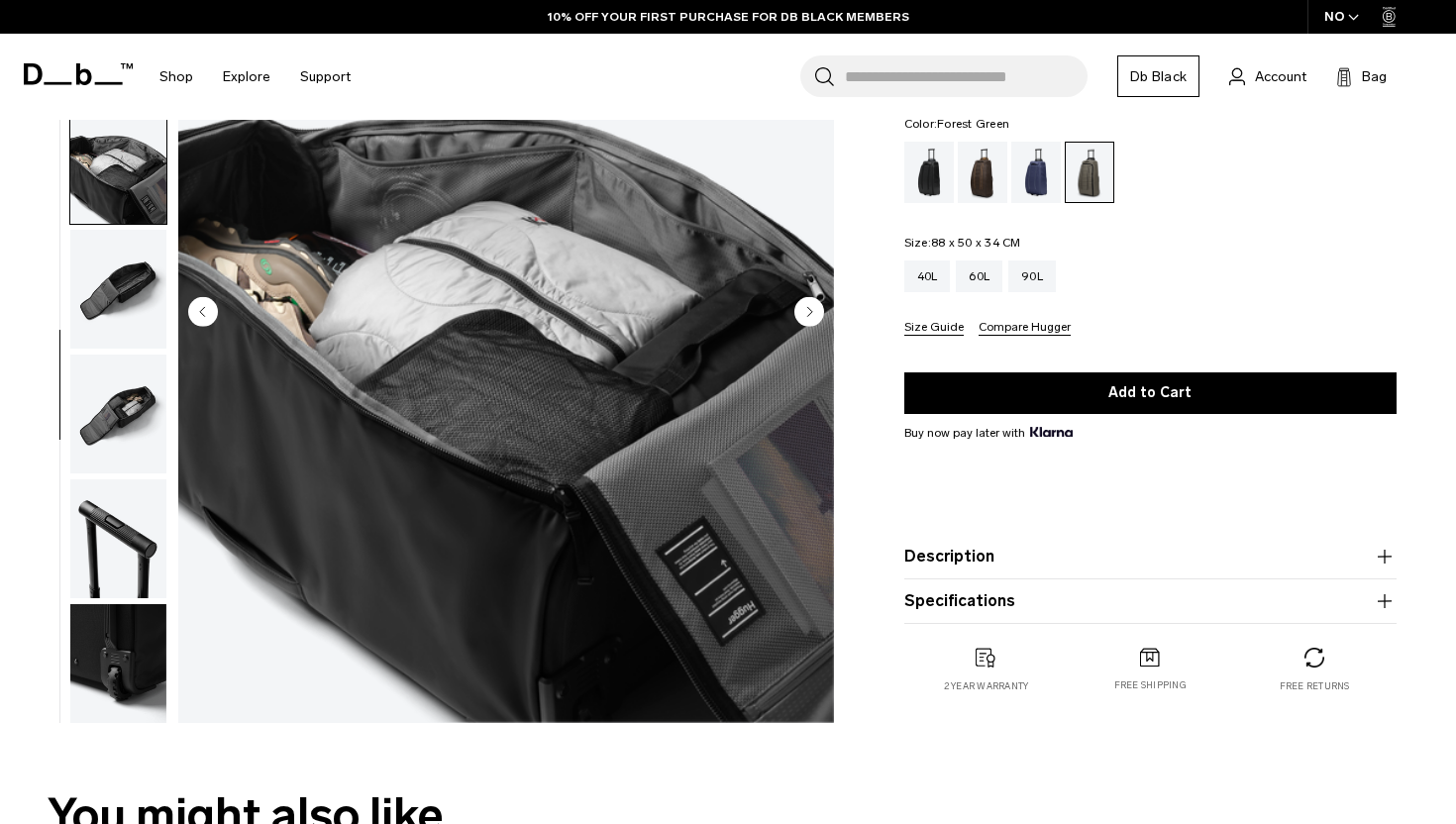 click at bounding box center [118, 289] 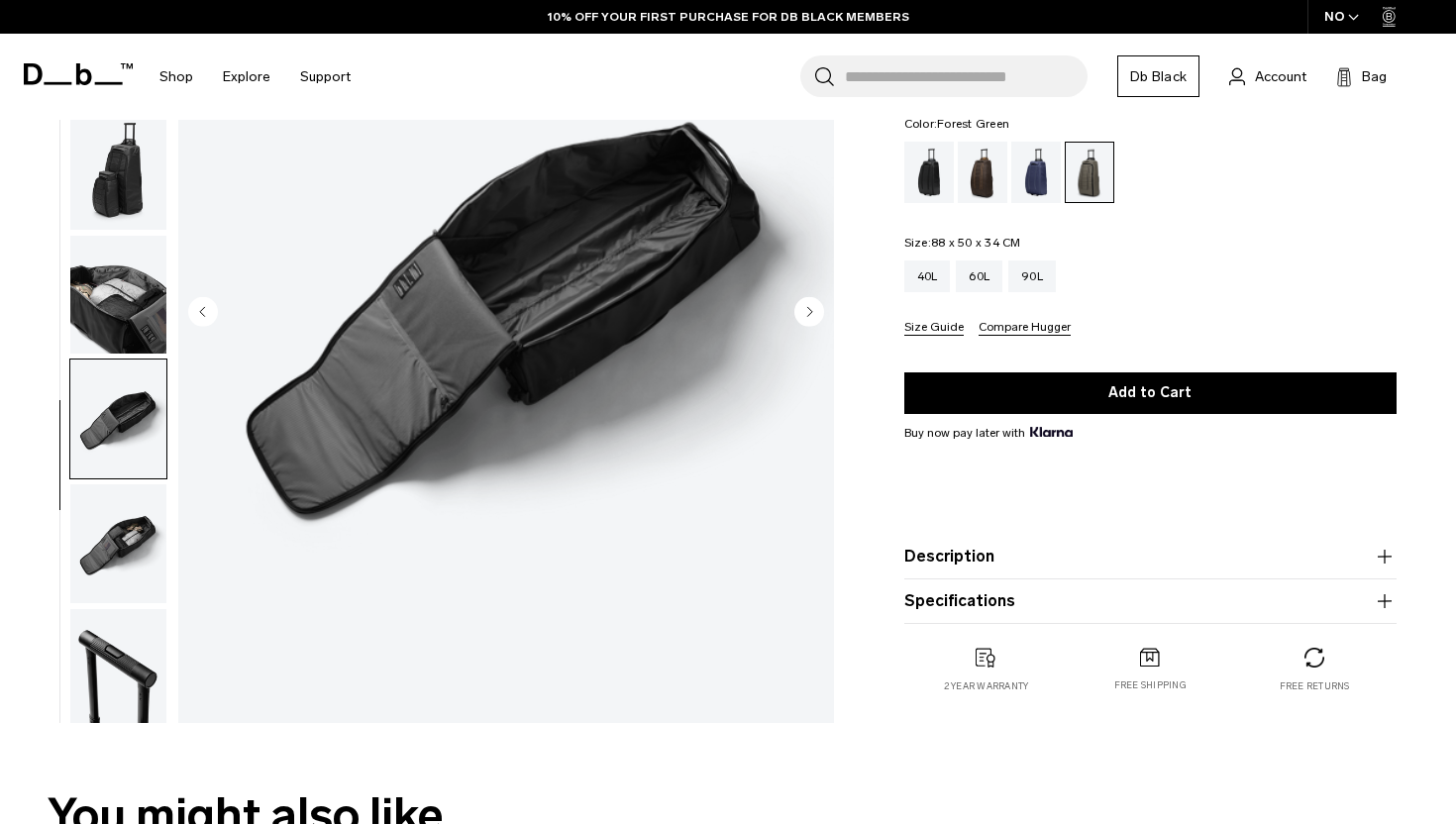 scroll, scrollTop: 392, scrollLeft: 0, axis: vertical 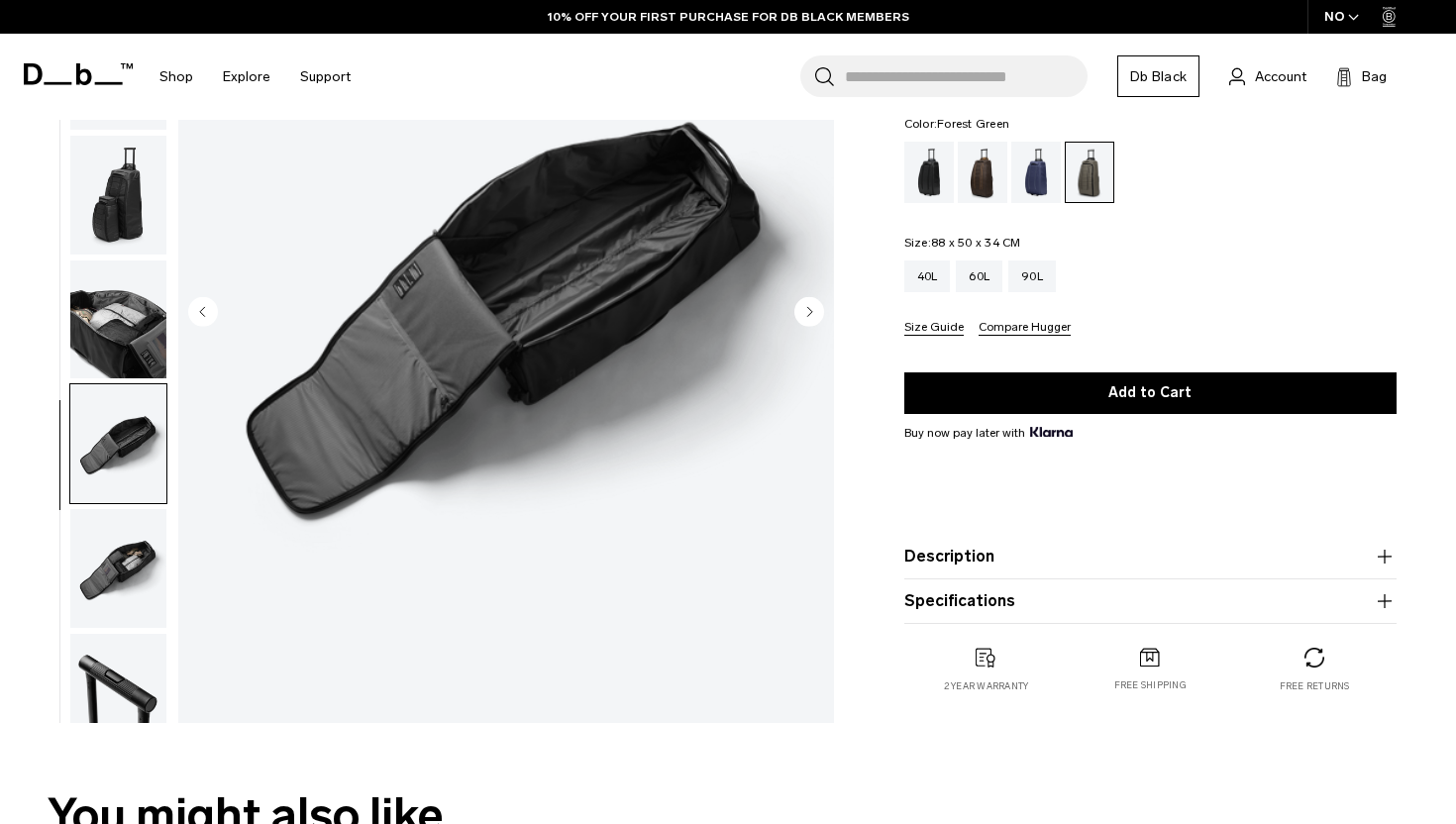 click at bounding box center [118, 320] 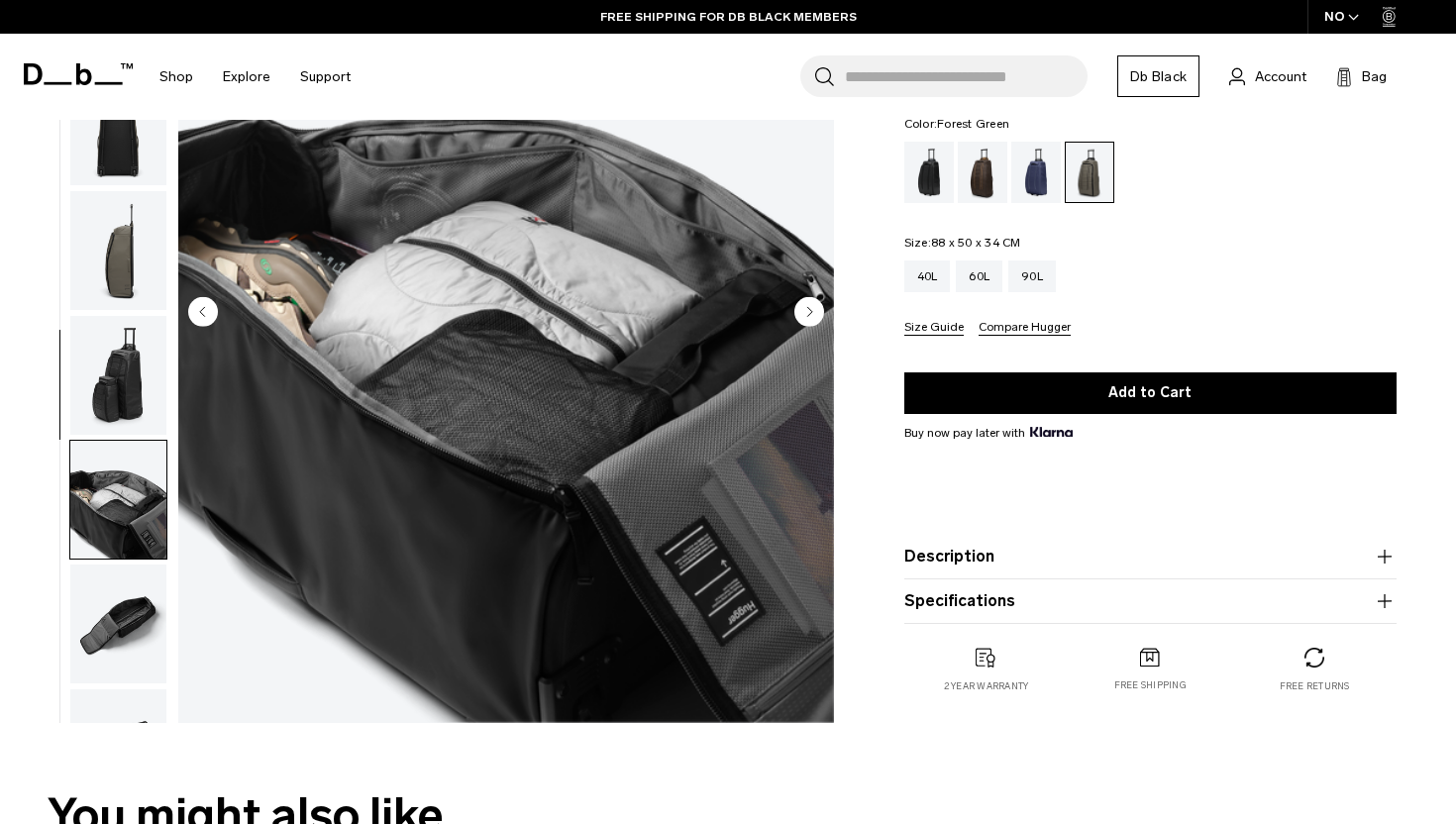 click at bounding box center [118, 251] 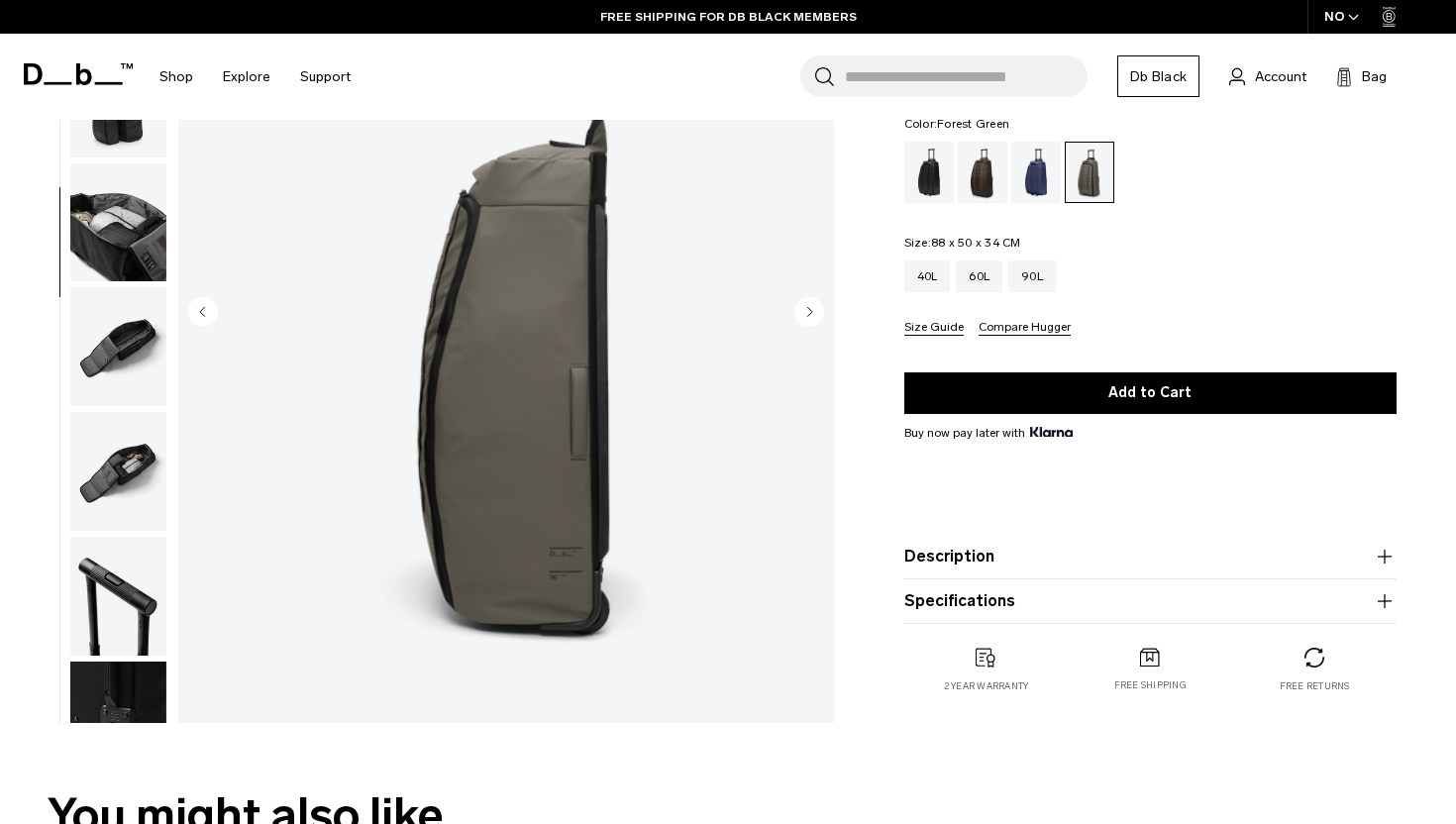 scroll, scrollTop: 498, scrollLeft: 0, axis: vertical 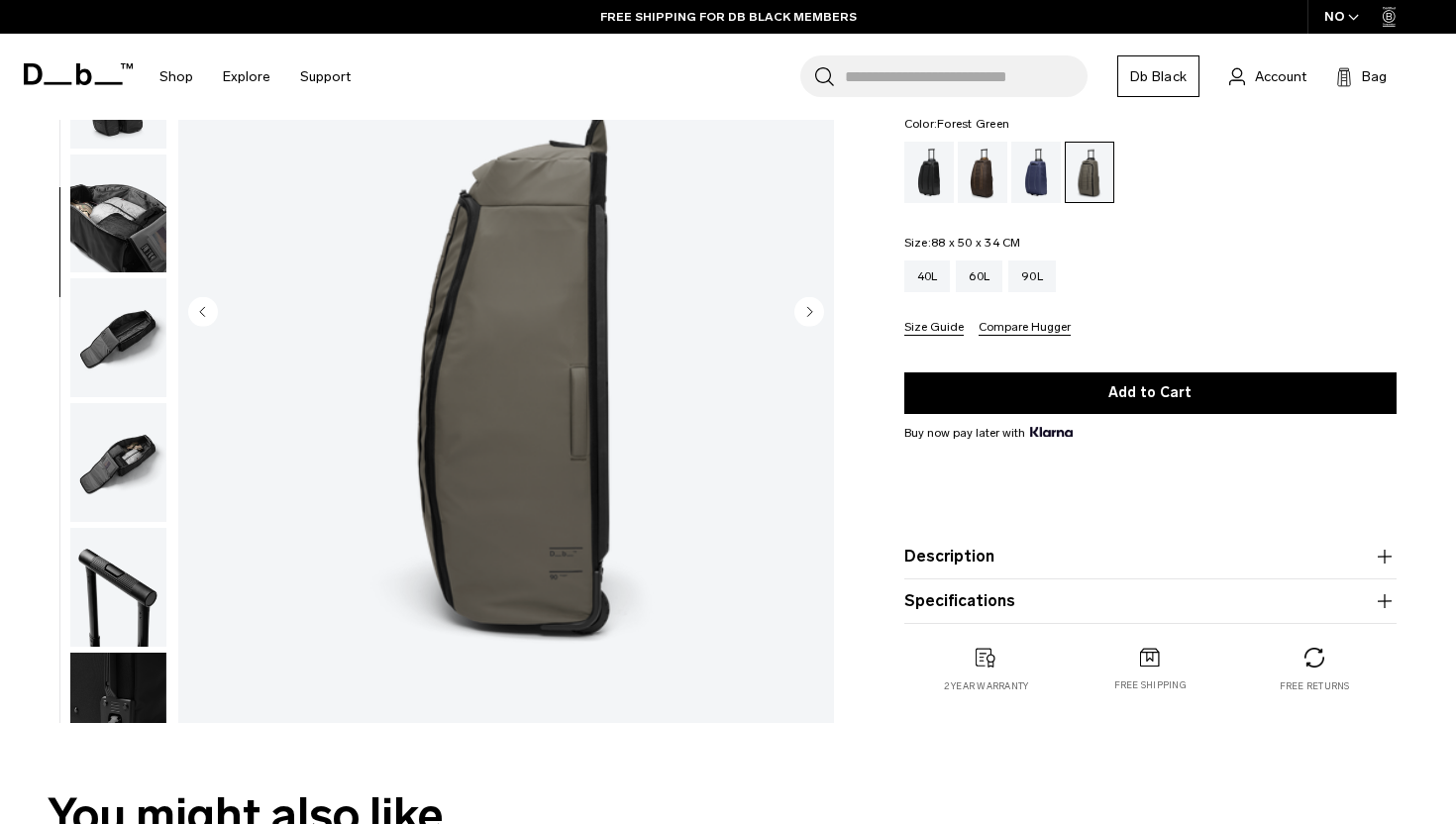 click 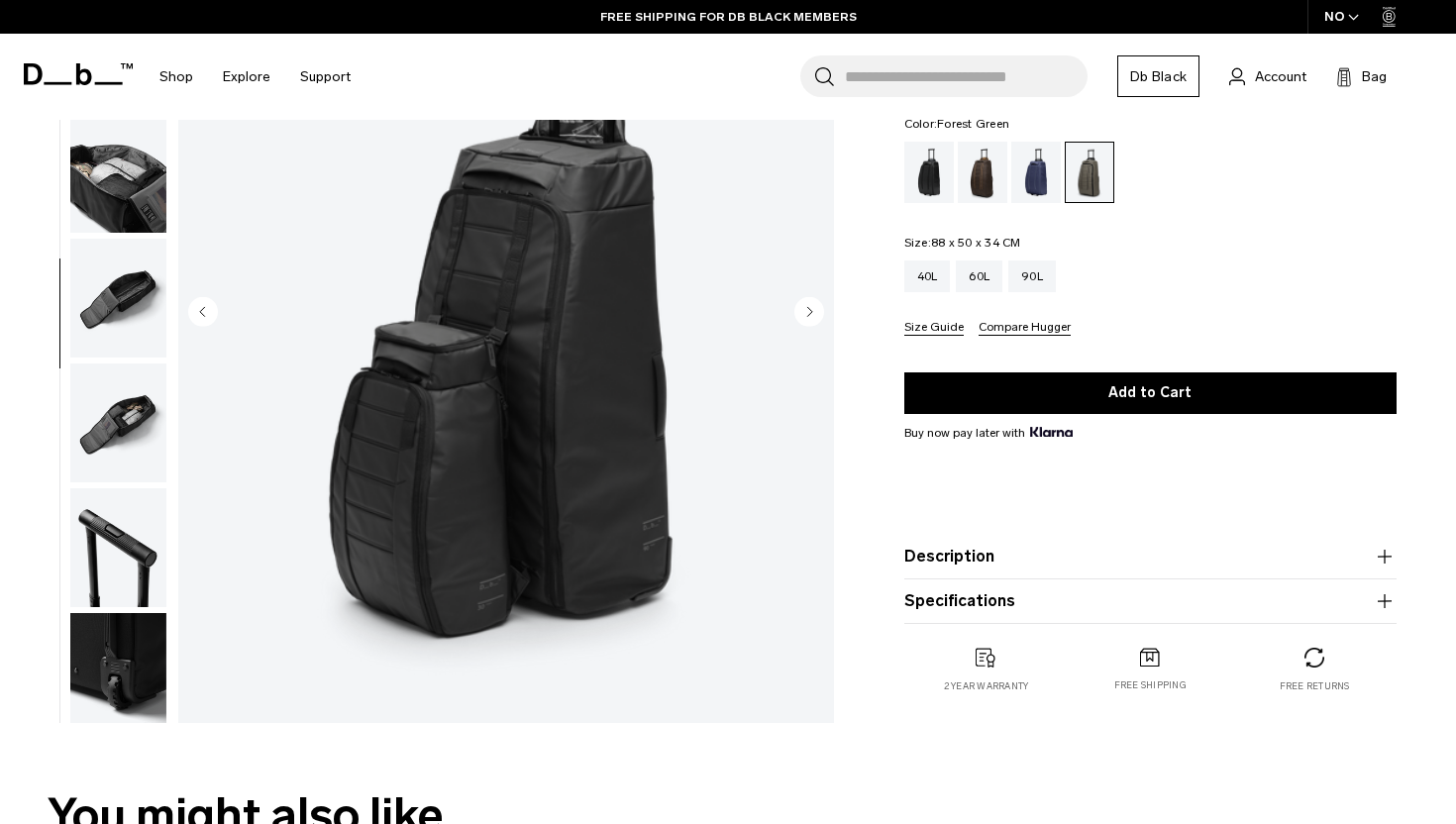 scroll, scrollTop: 547, scrollLeft: 0, axis: vertical 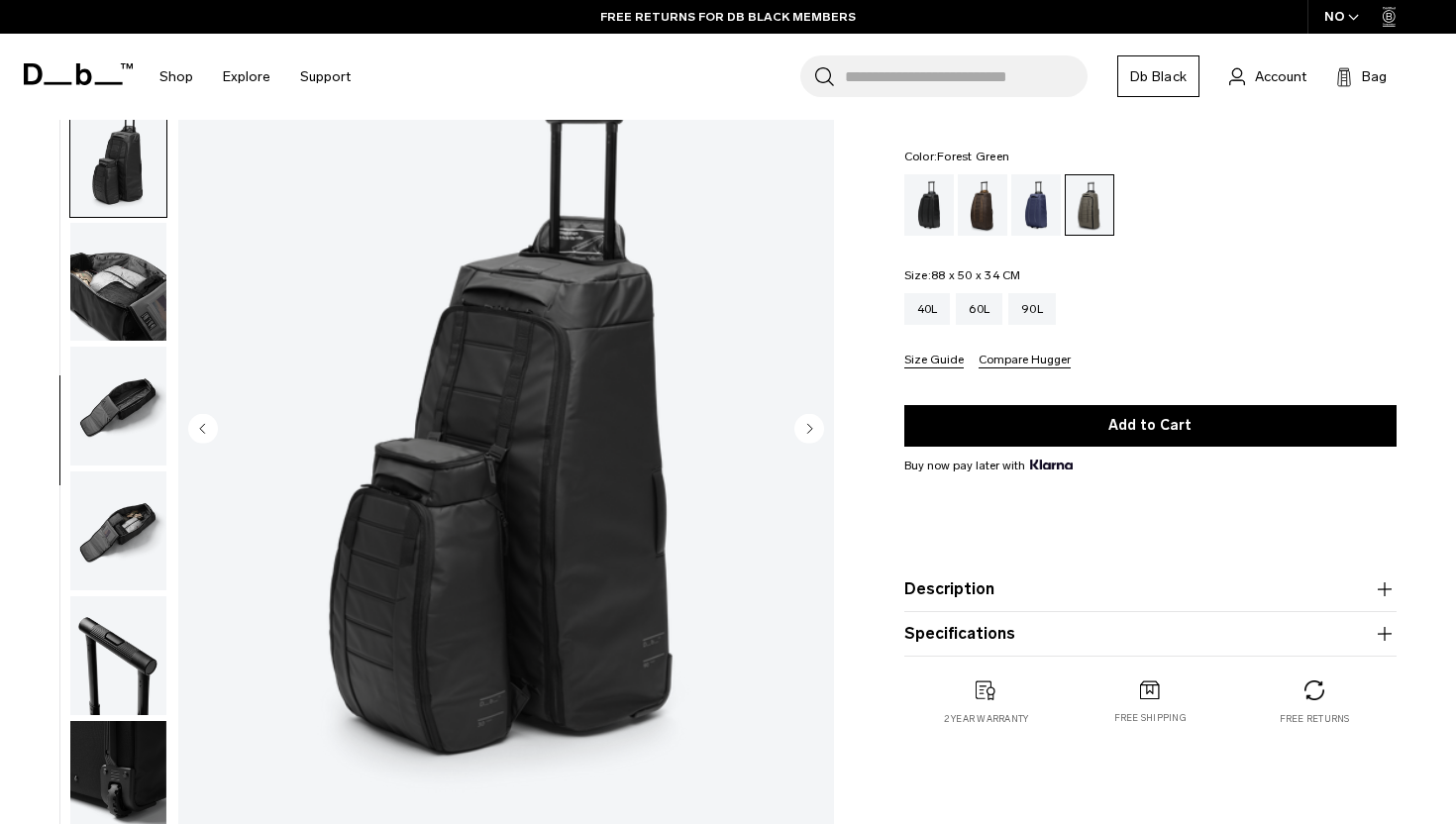 click 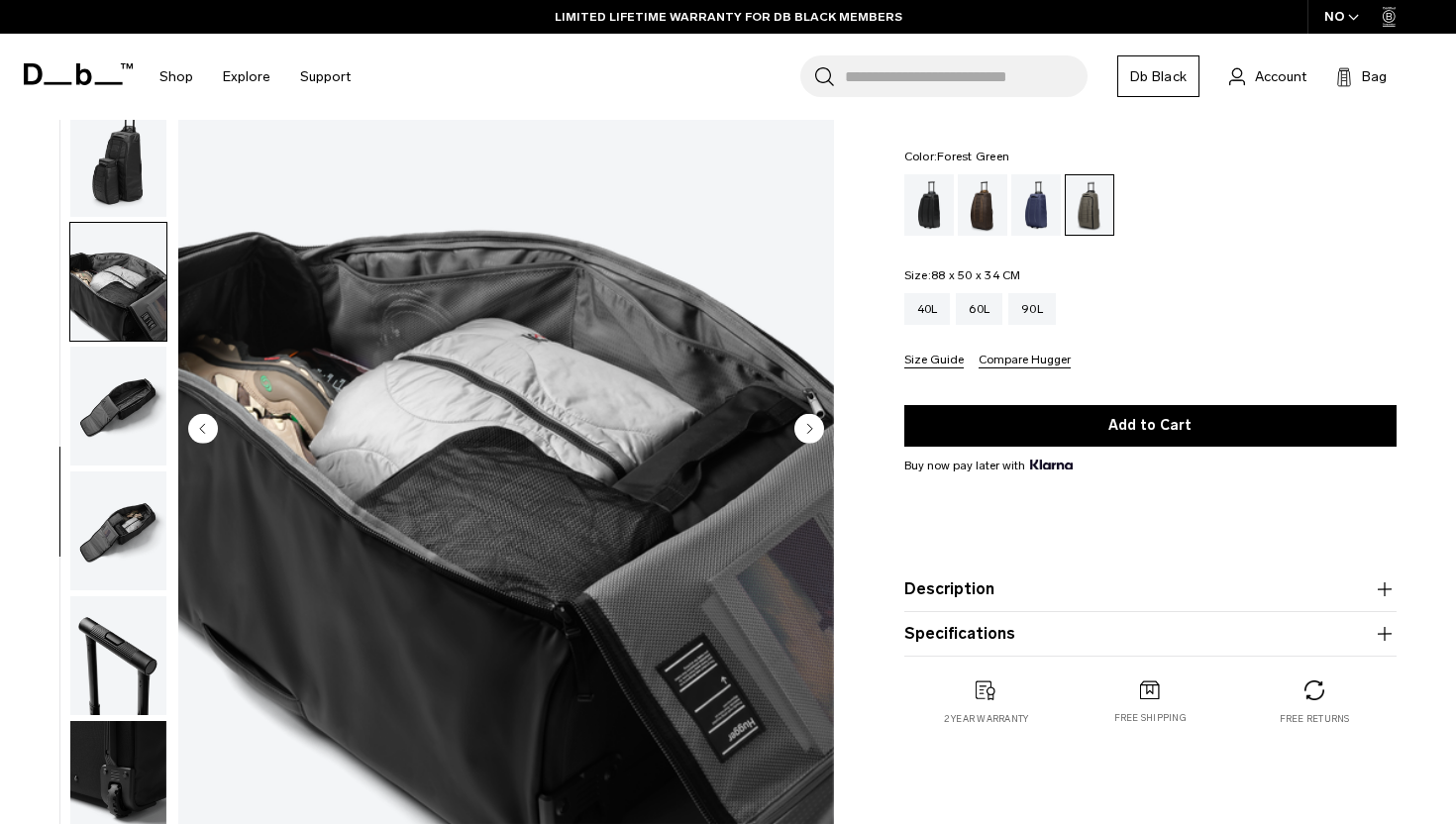 click 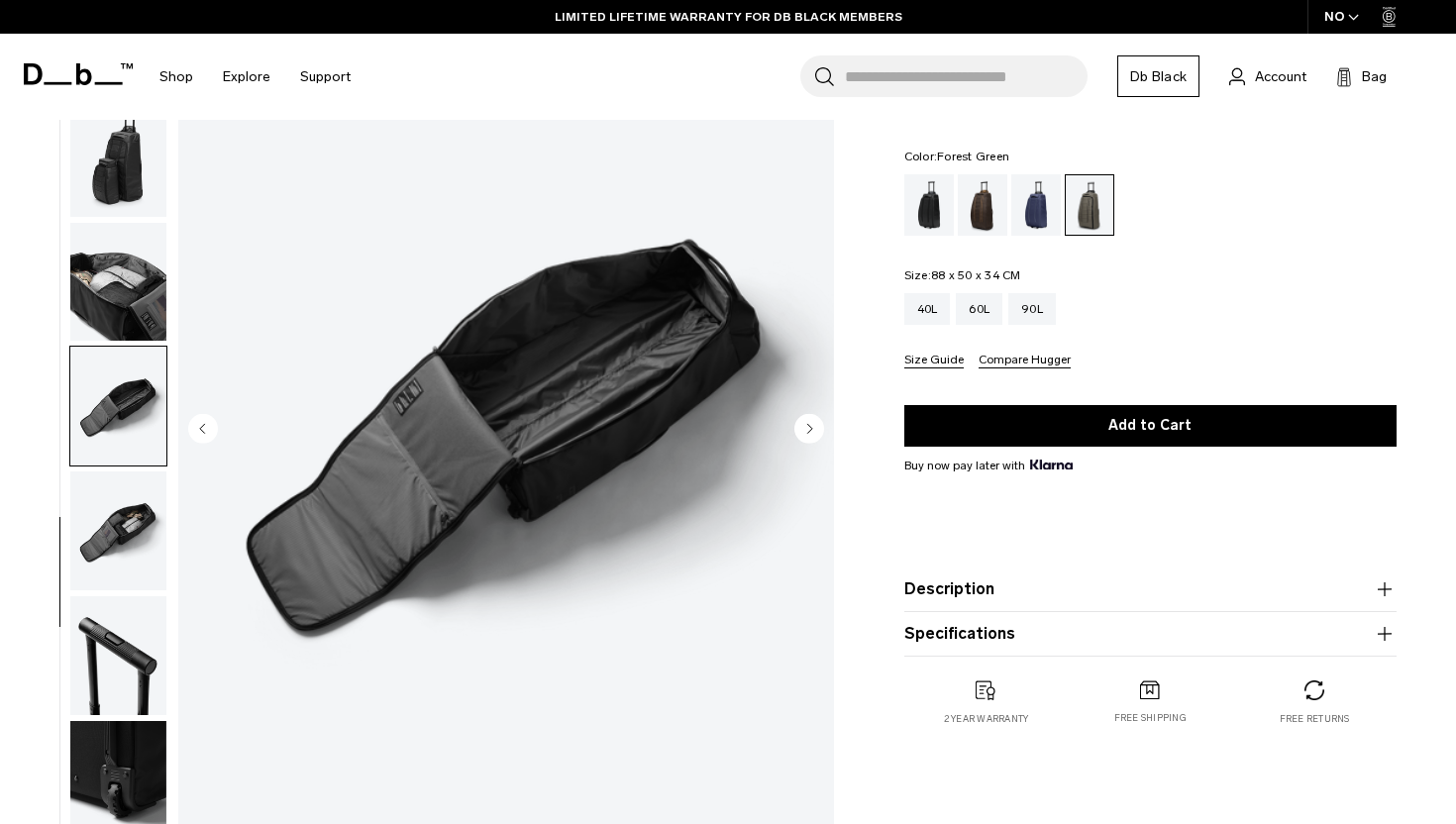 click 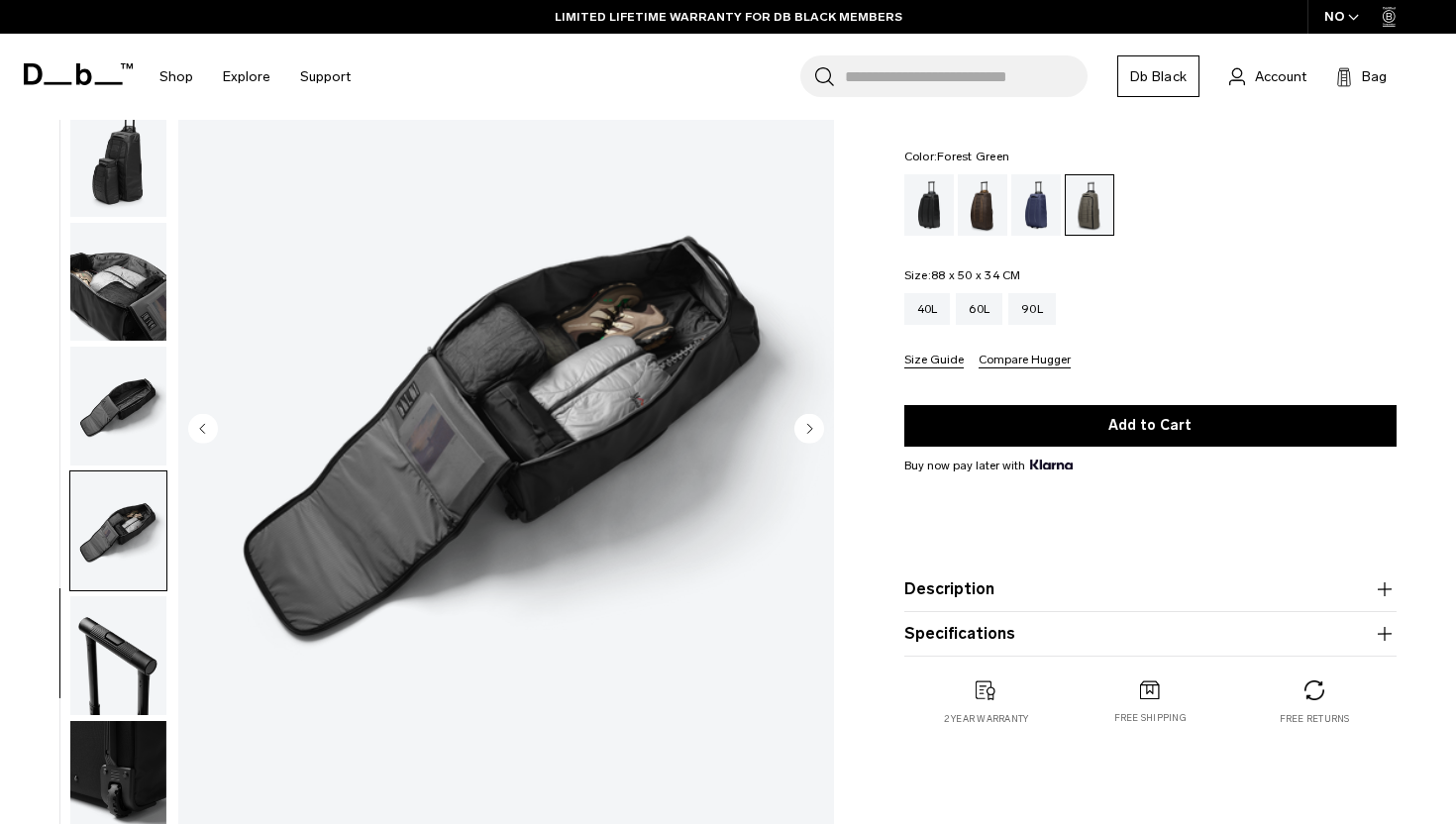 click 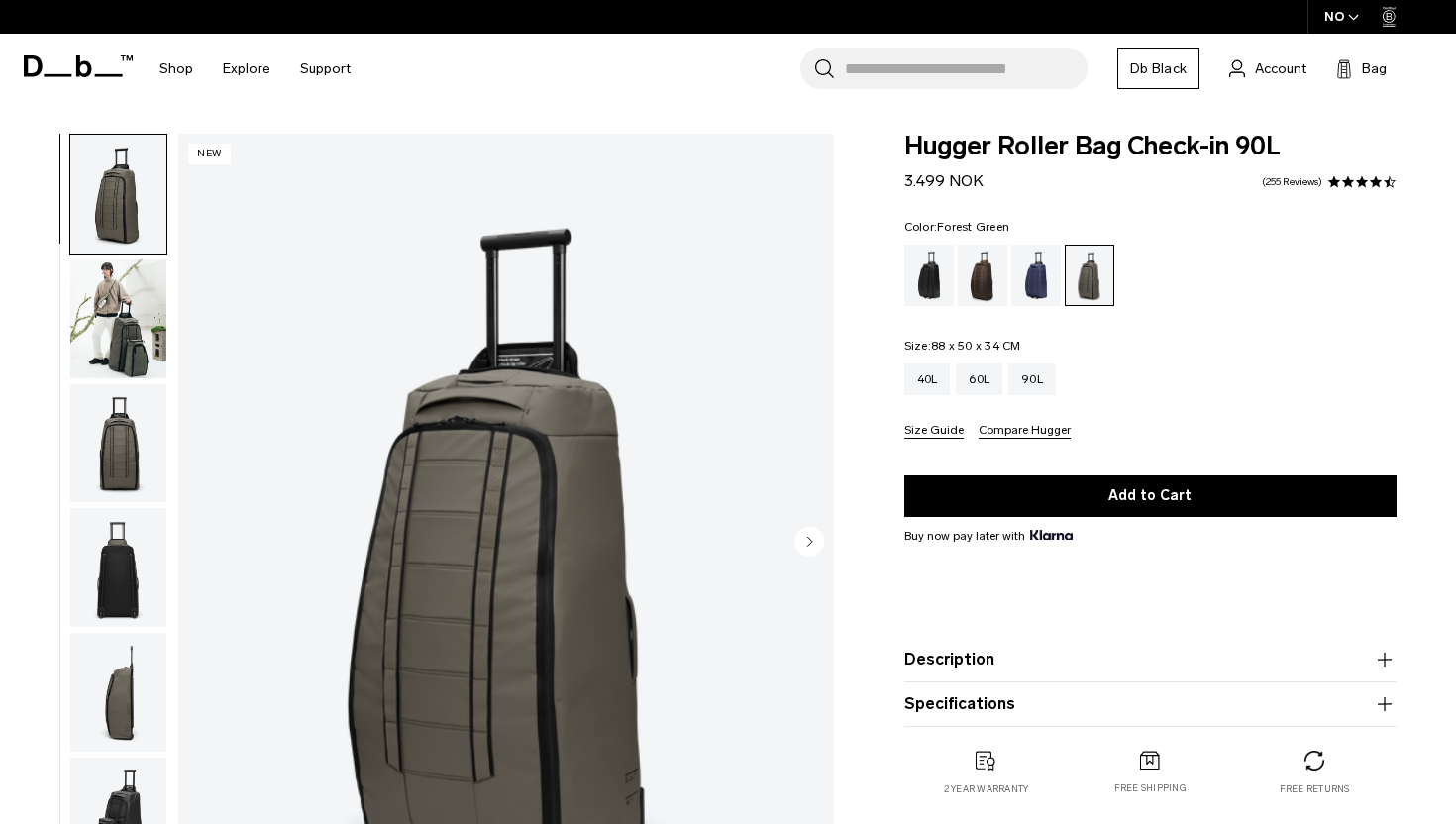 scroll, scrollTop: 113, scrollLeft: 0, axis: vertical 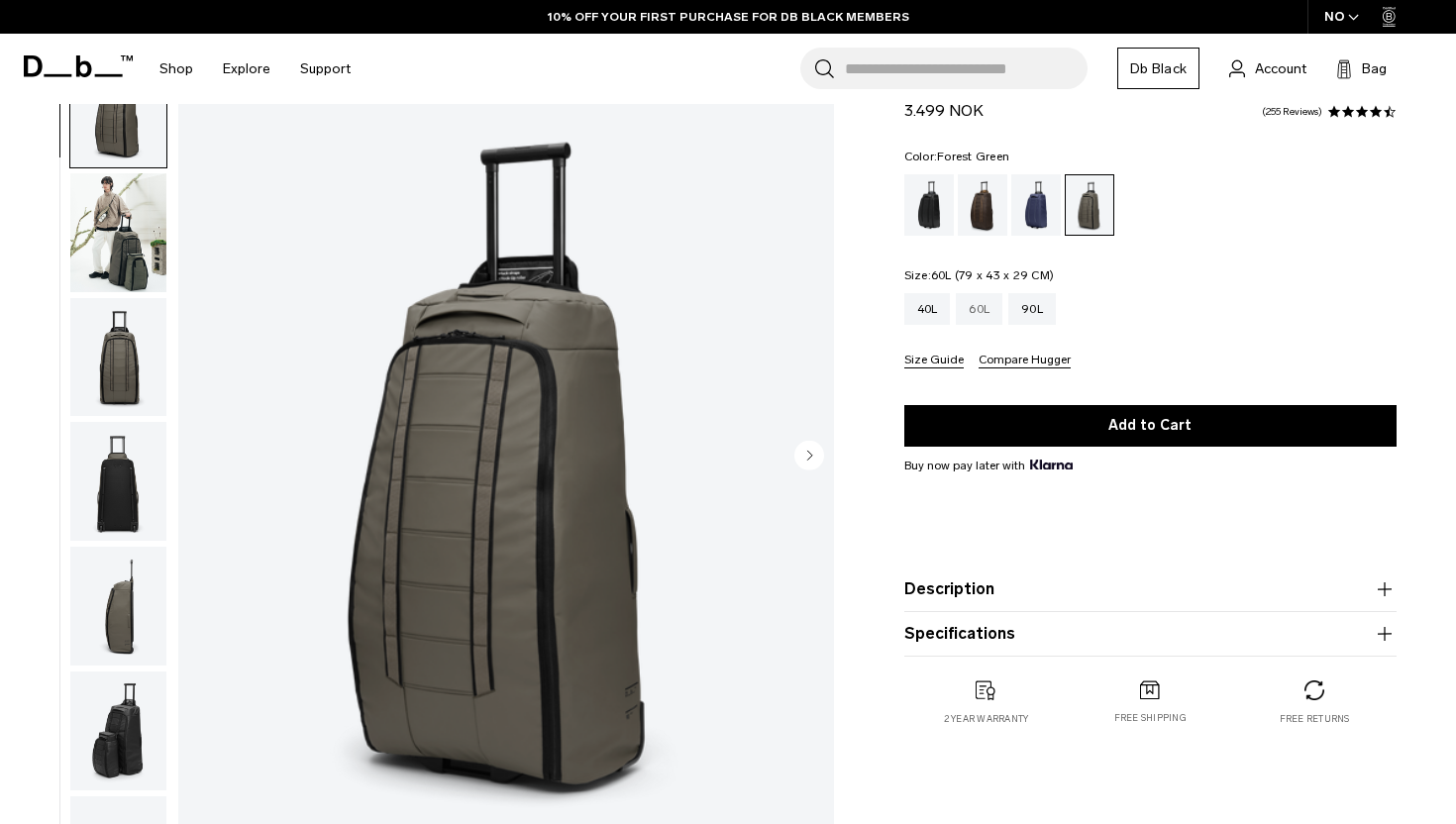 click on "60L" at bounding box center [979, 309] 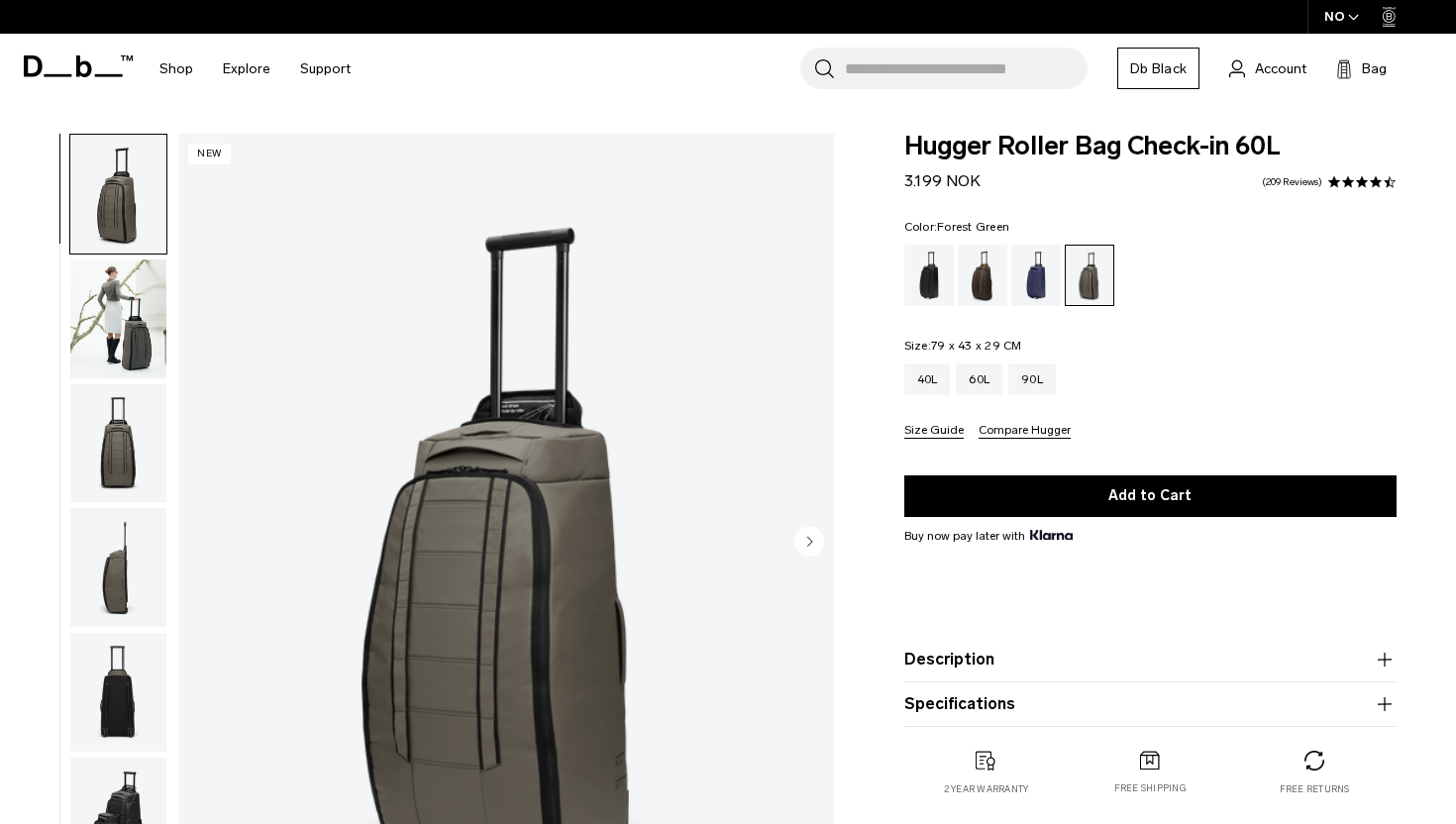 scroll, scrollTop: 0, scrollLeft: 0, axis: both 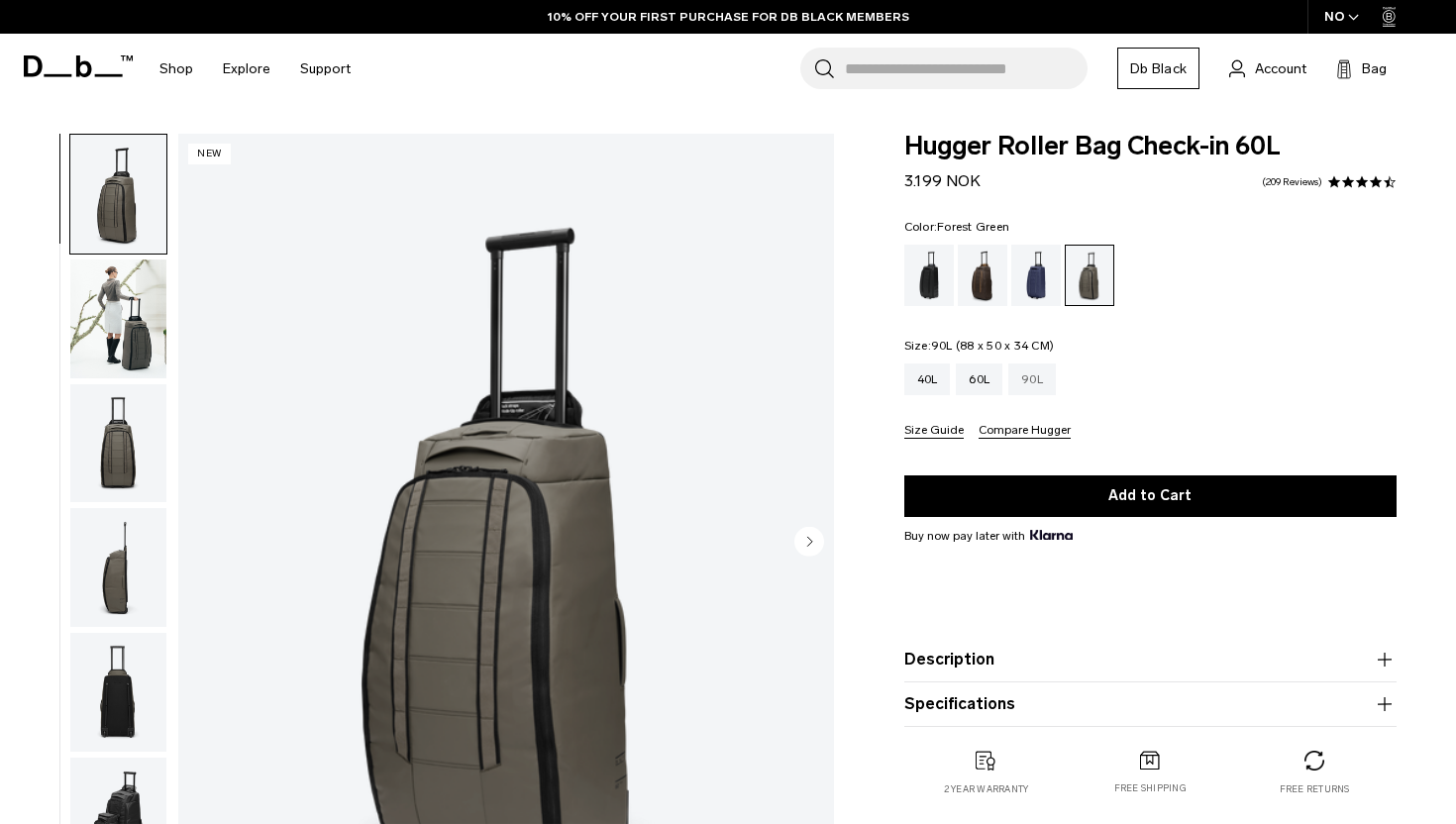click on "90L" at bounding box center (1032, 379) 